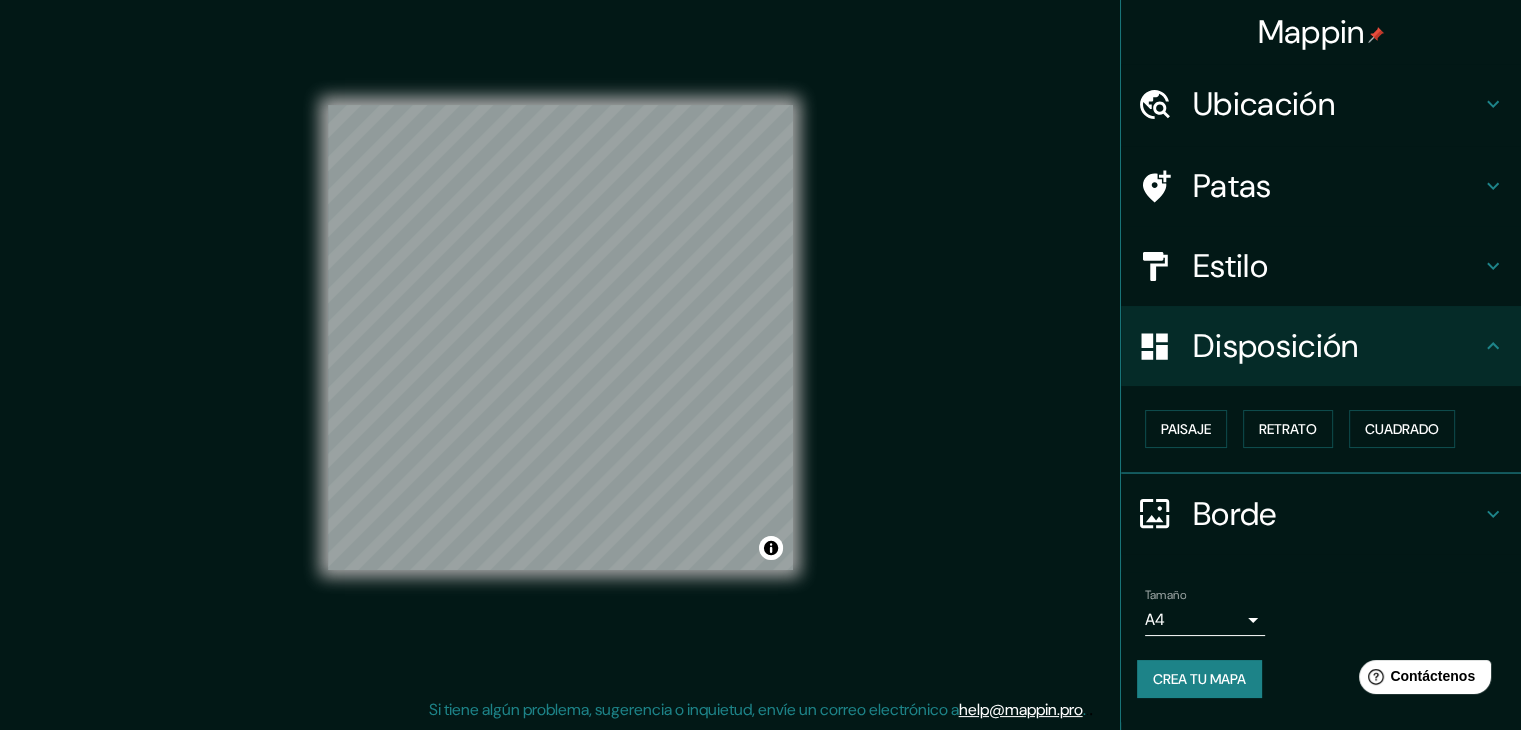 scroll, scrollTop: 0, scrollLeft: 0, axis: both 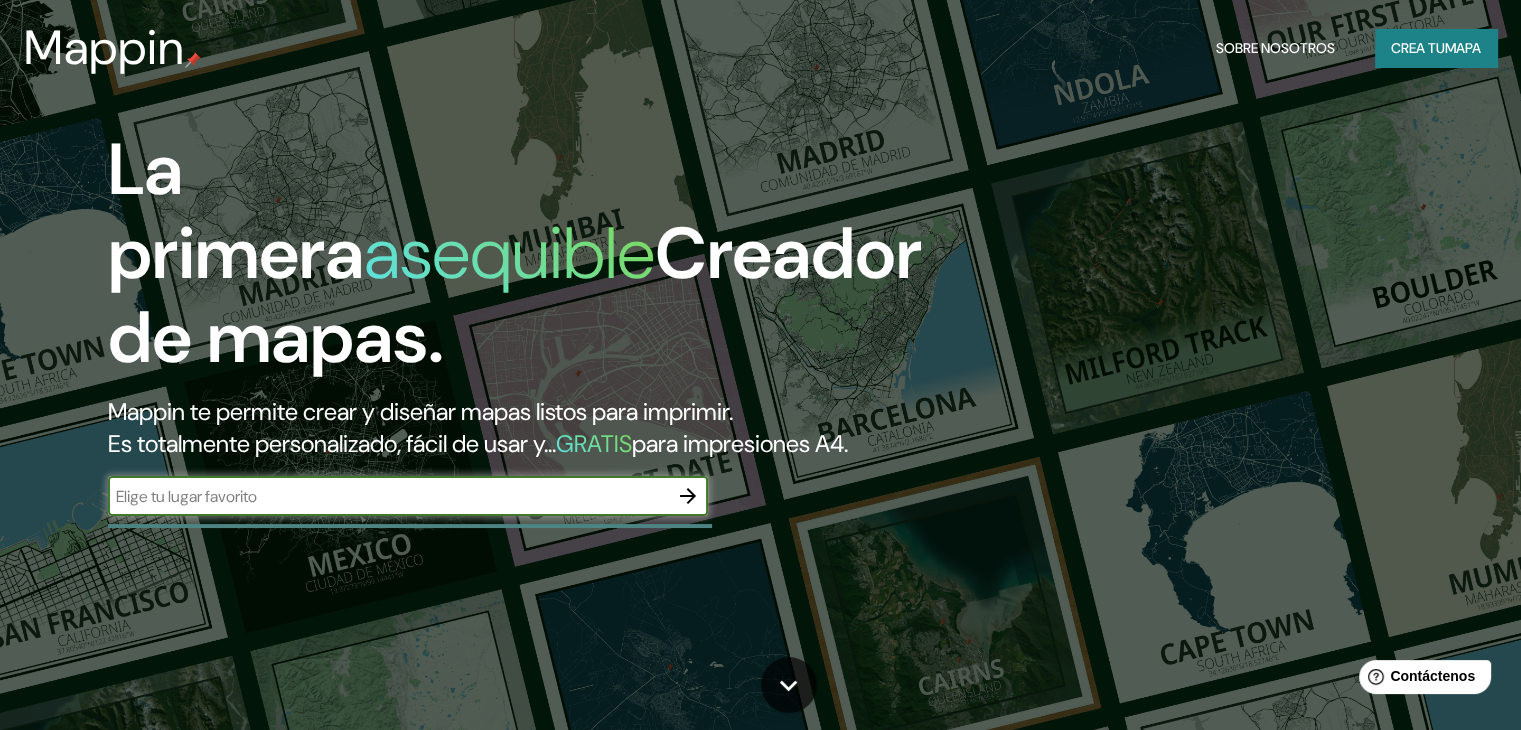 click on "Crea tu" at bounding box center (1418, 48) 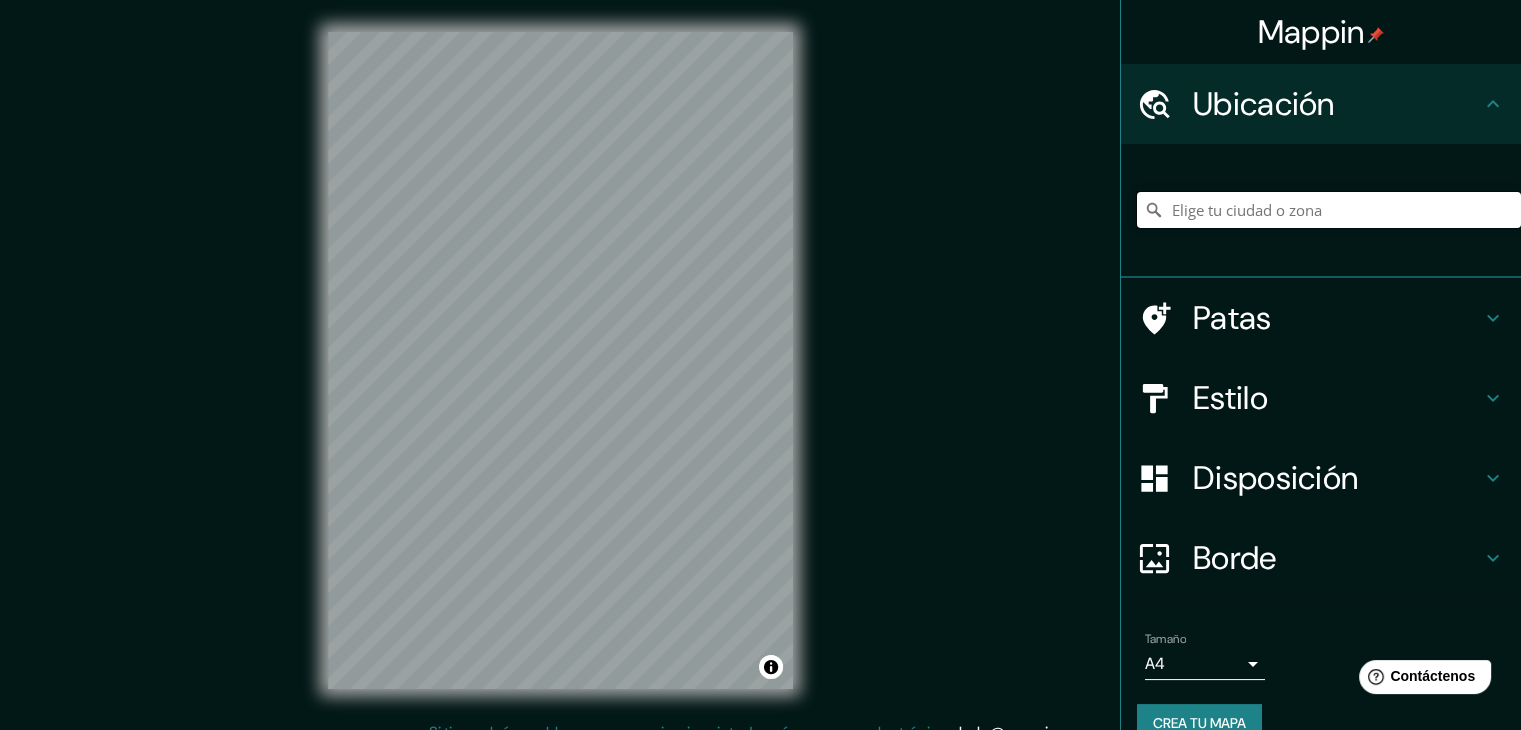 click at bounding box center (1329, 210) 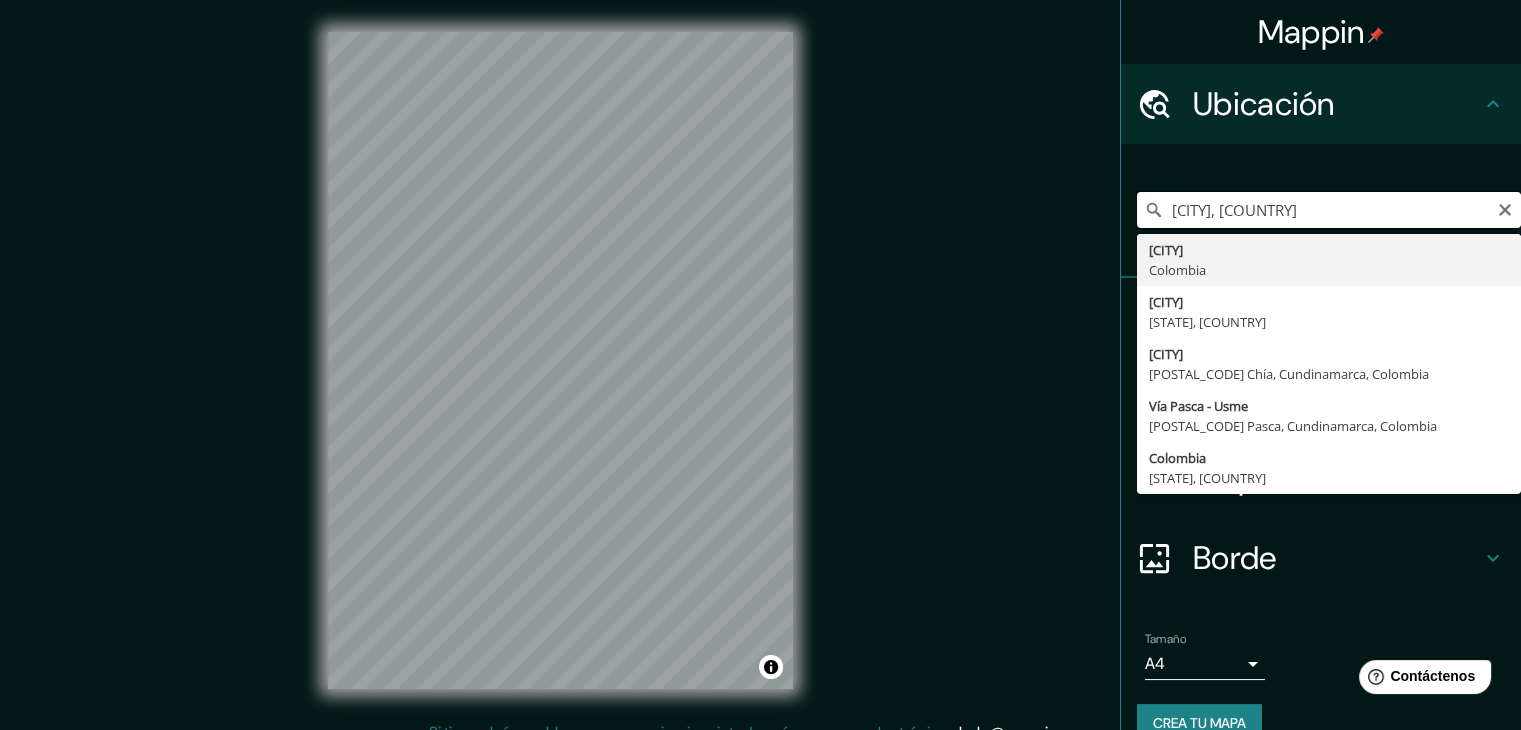 type on "[CITY], [COUNTRY]" 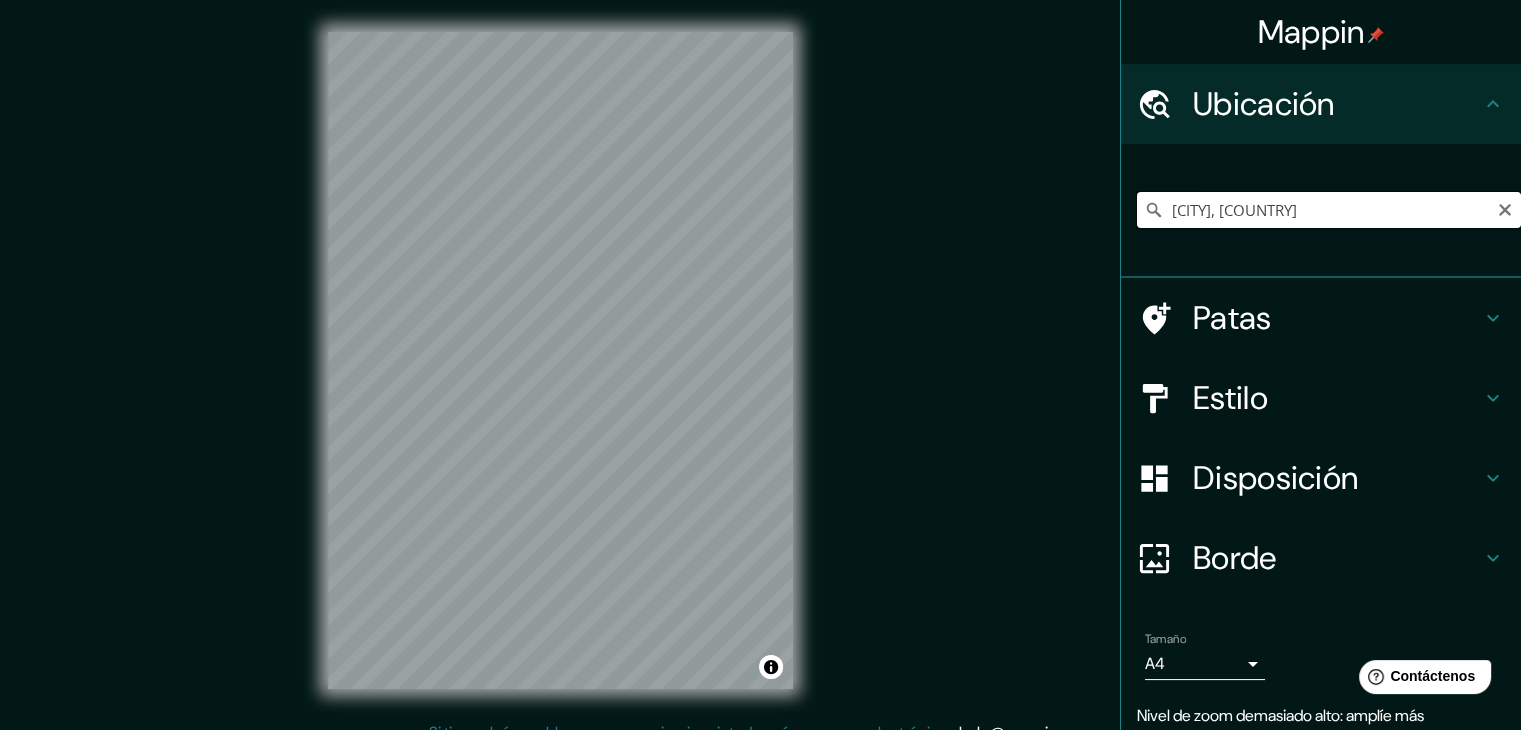 click on "[CITY], [COUNTRY]" at bounding box center [1329, 210] 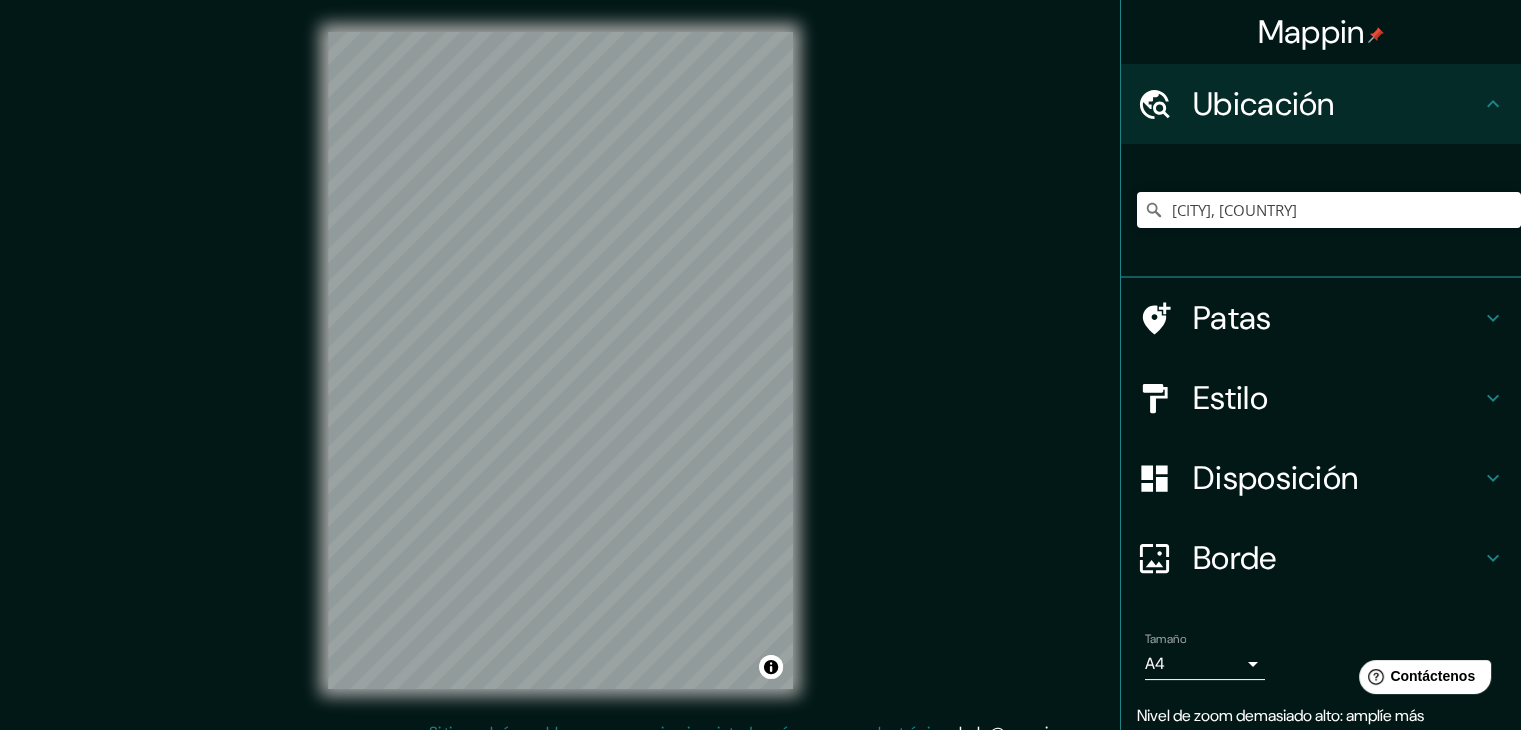 click on "Ubicación" at bounding box center (1264, 104) 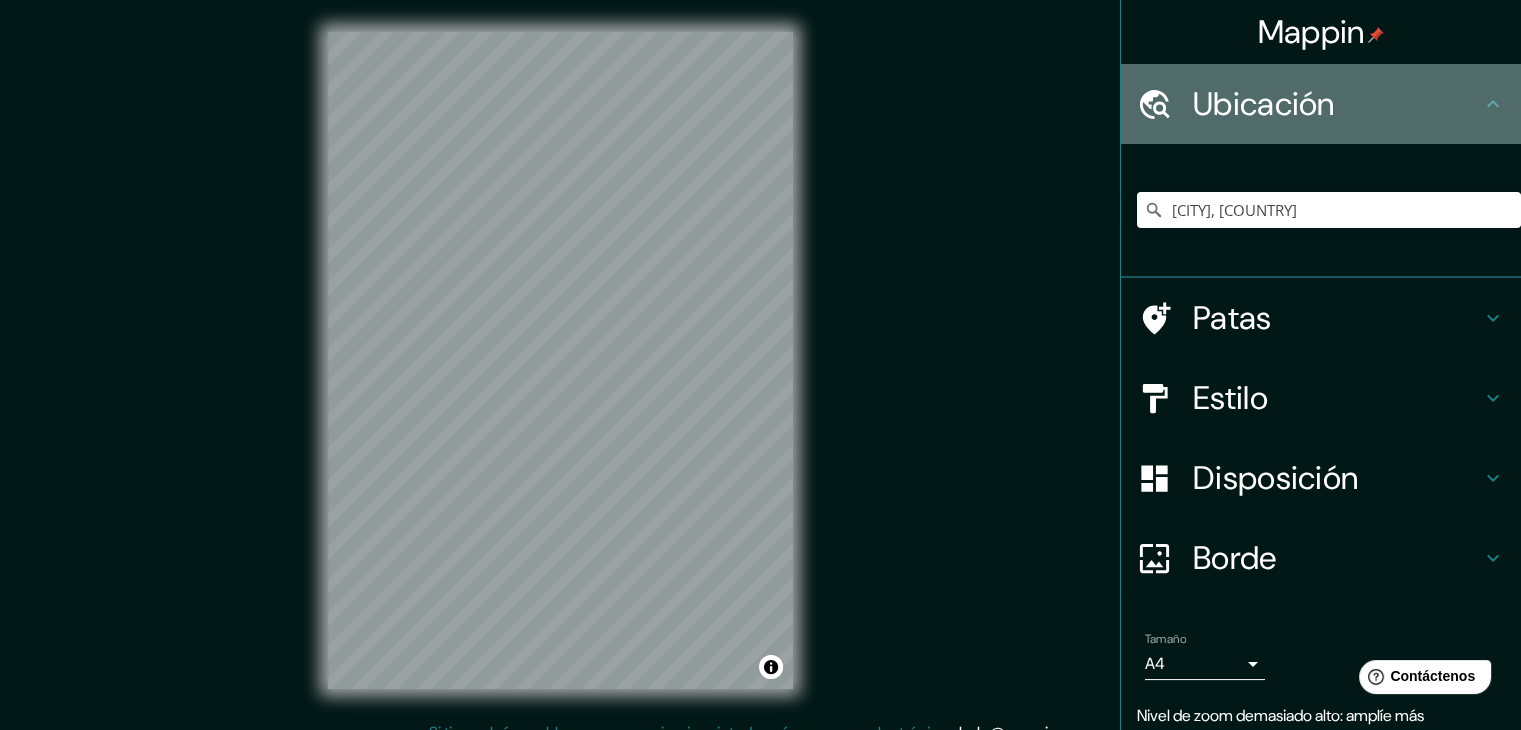 click on "Ubicación" at bounding box center [1264, 104] 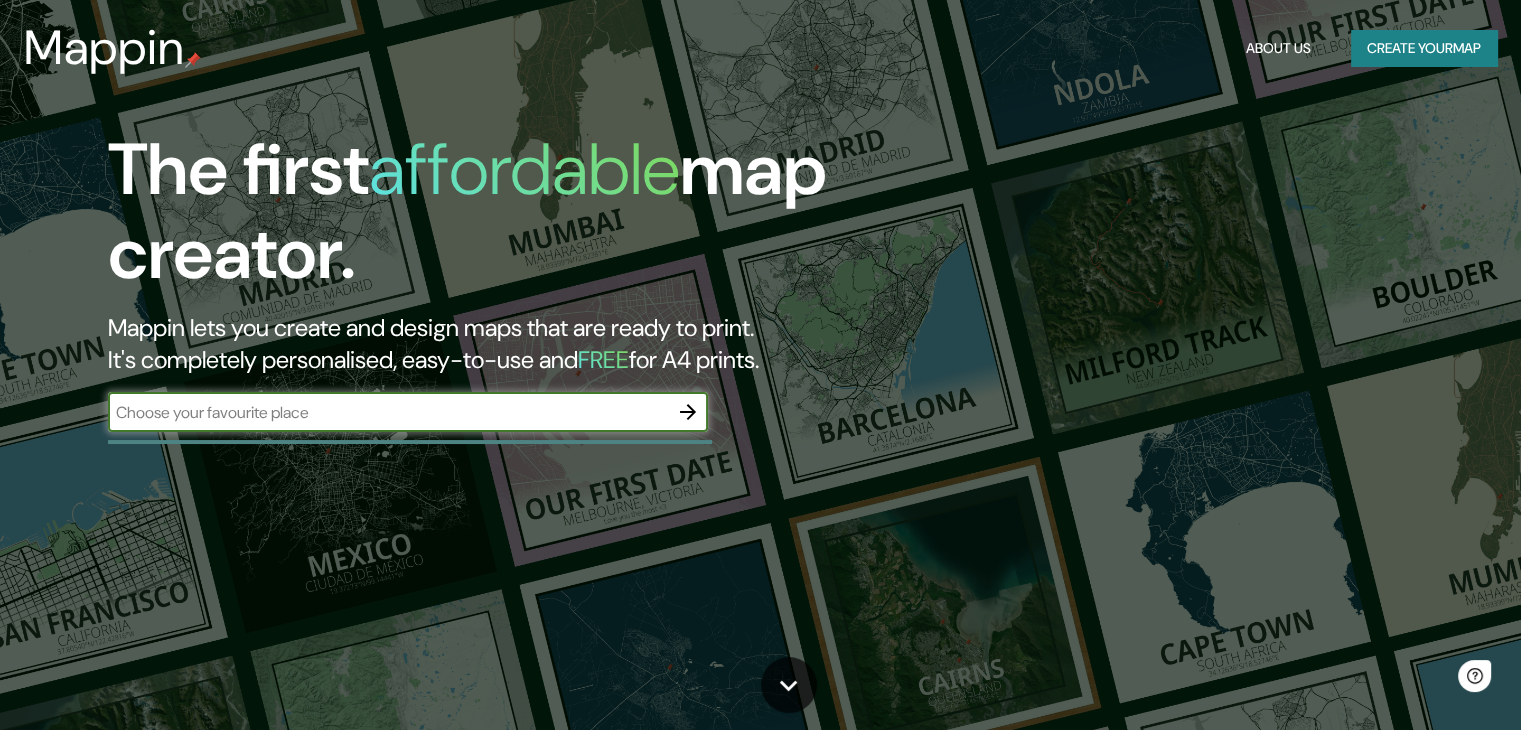 scroll, scrollTop: 0, scrollLeft: 0, axis: both 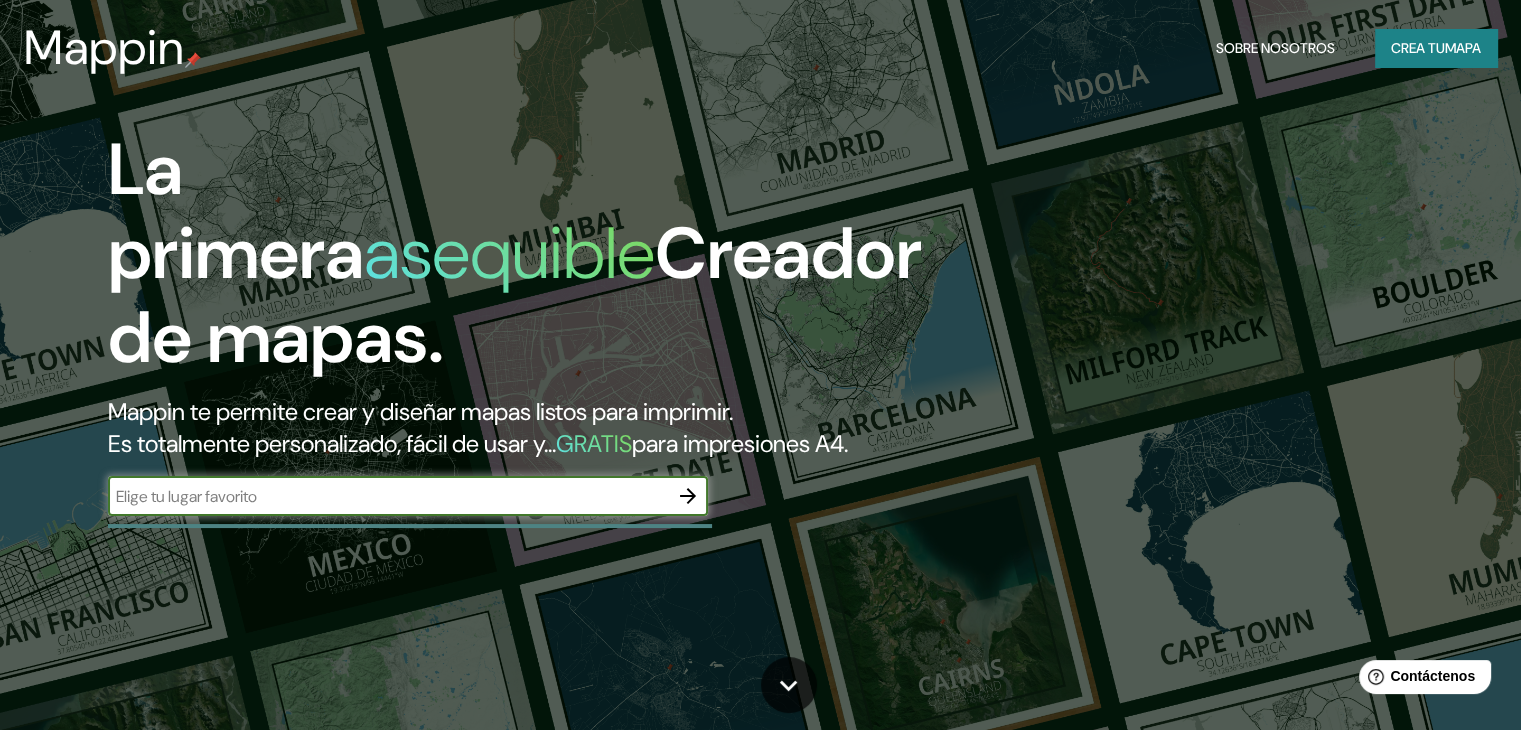 click on "​" at bounding box center [408, 496] 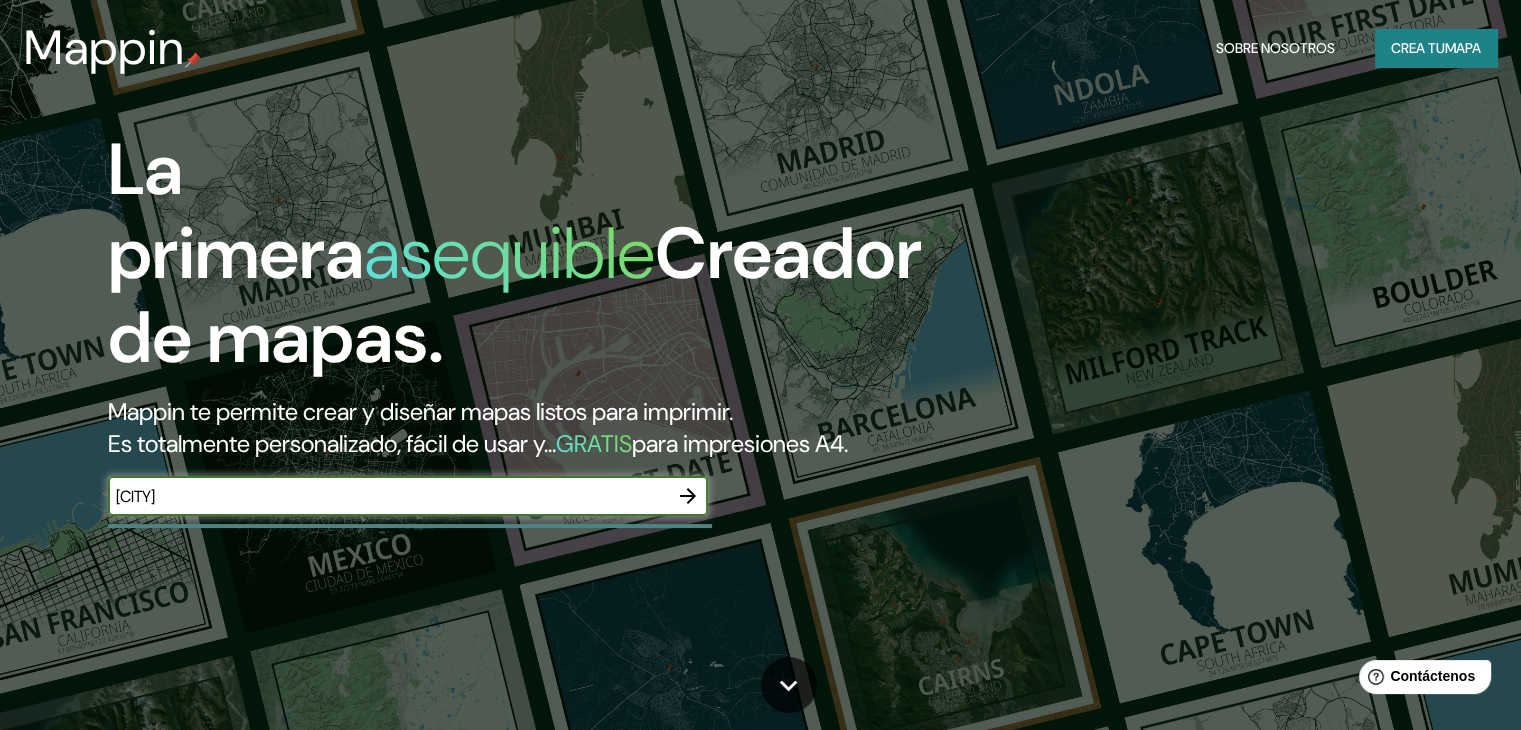 type on "bogota" 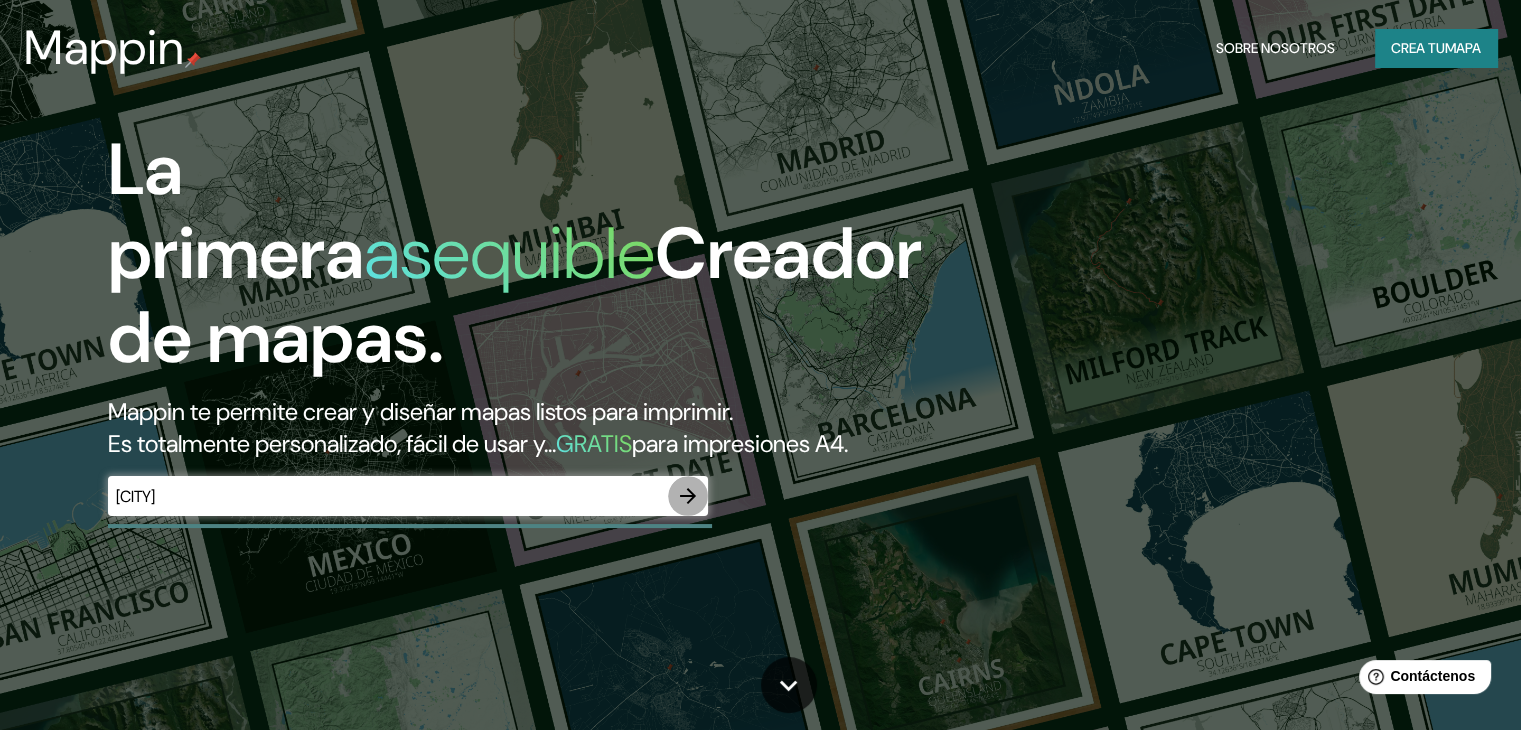 click 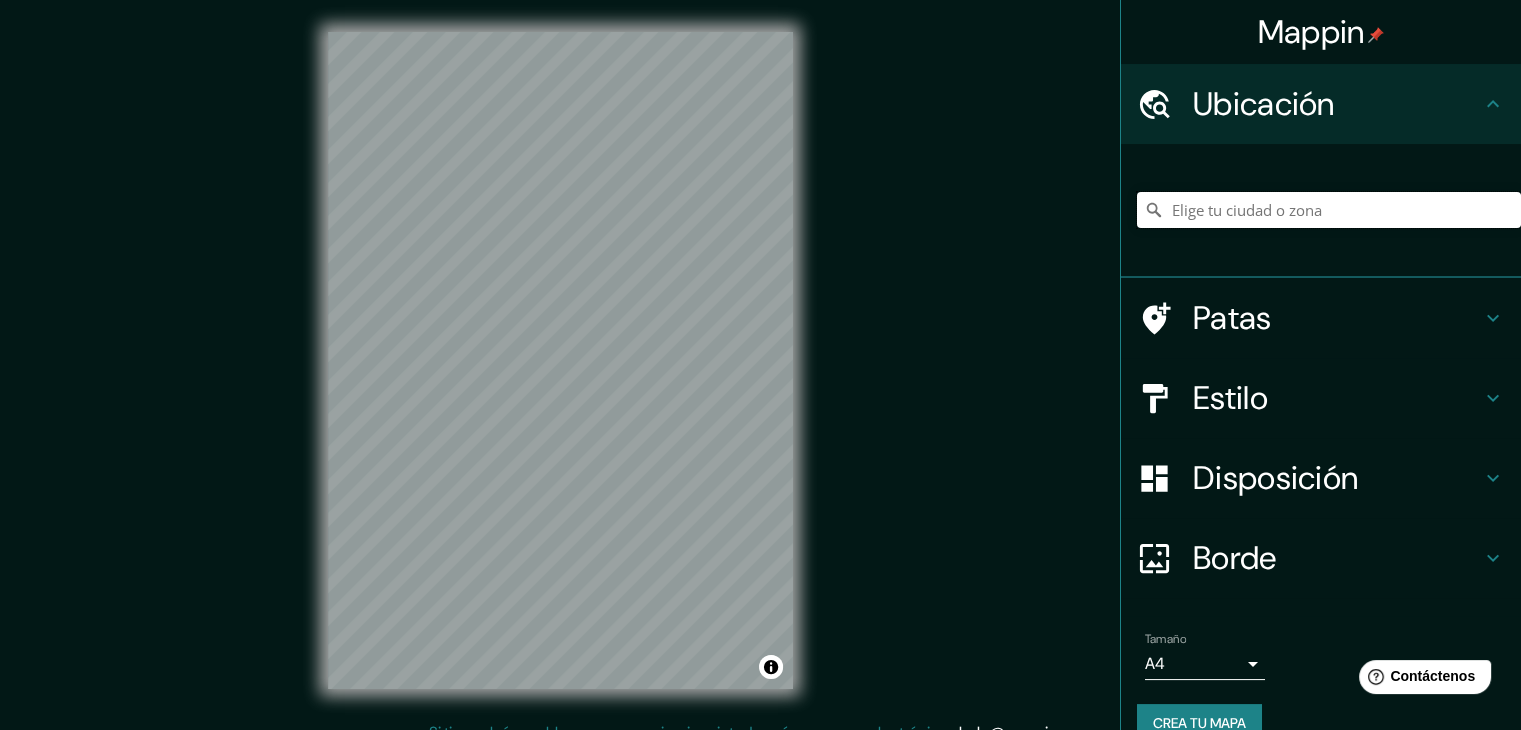 click at bounding box center (1329, 210) 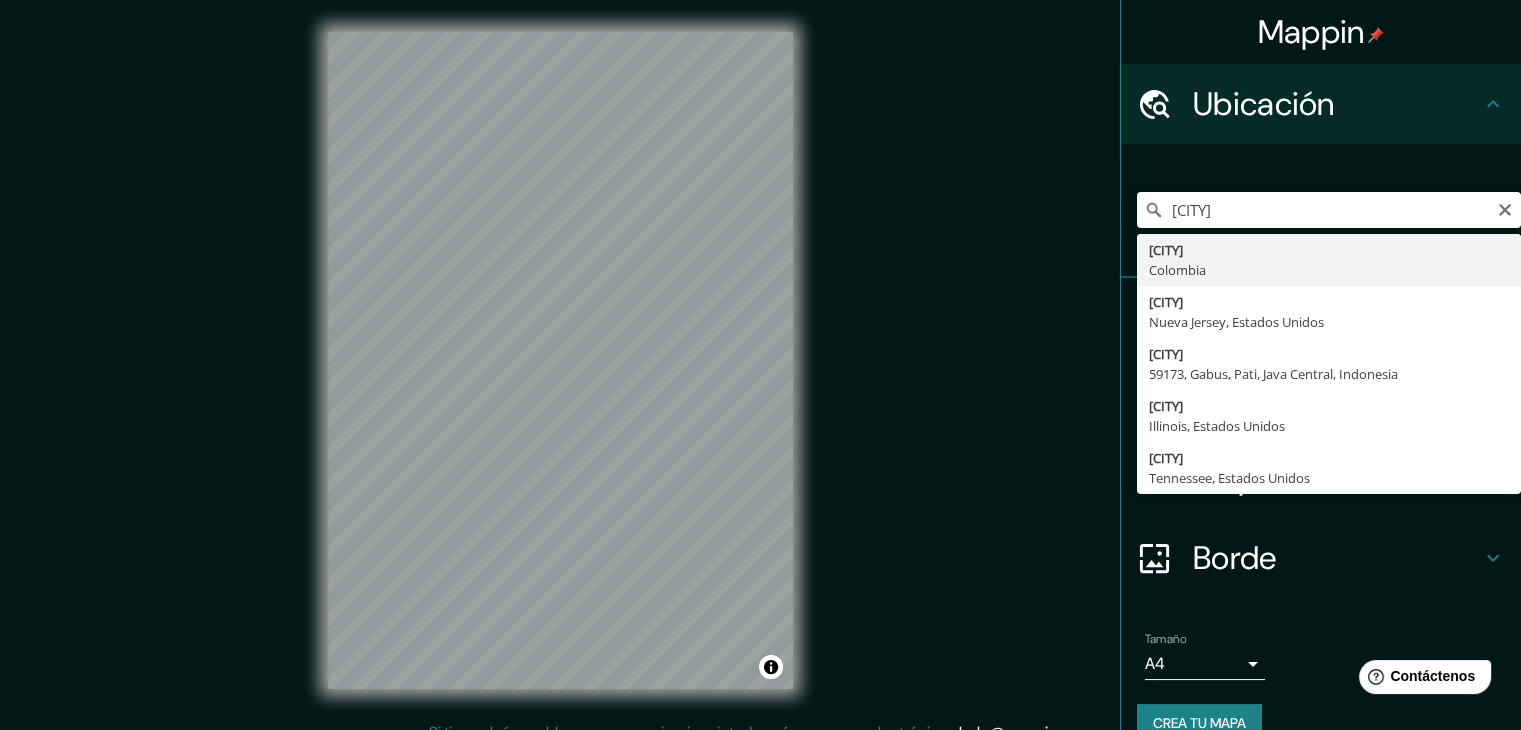 type on "[CITY], [COUNTRY]" 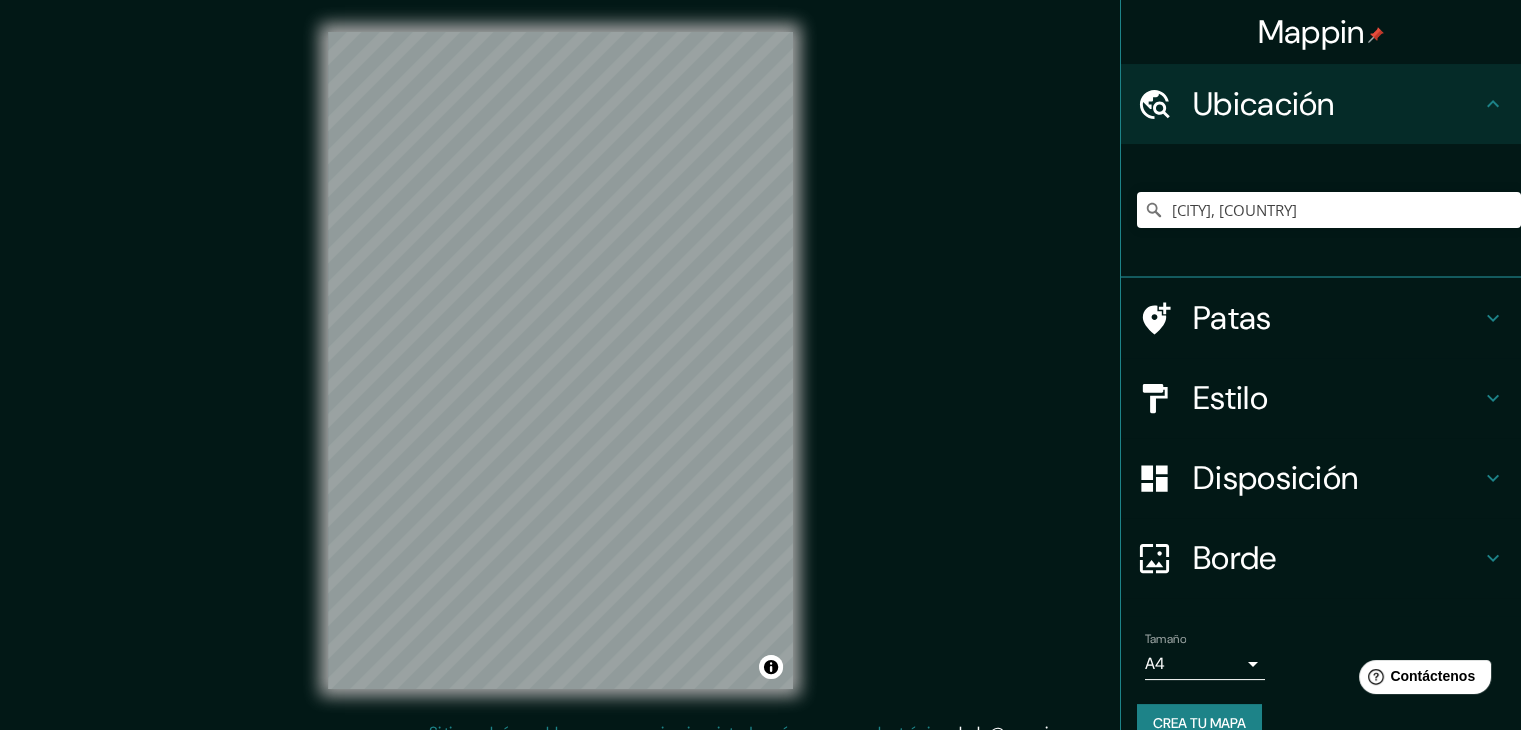click on "Estilo" at bounding box center [1230, 398] 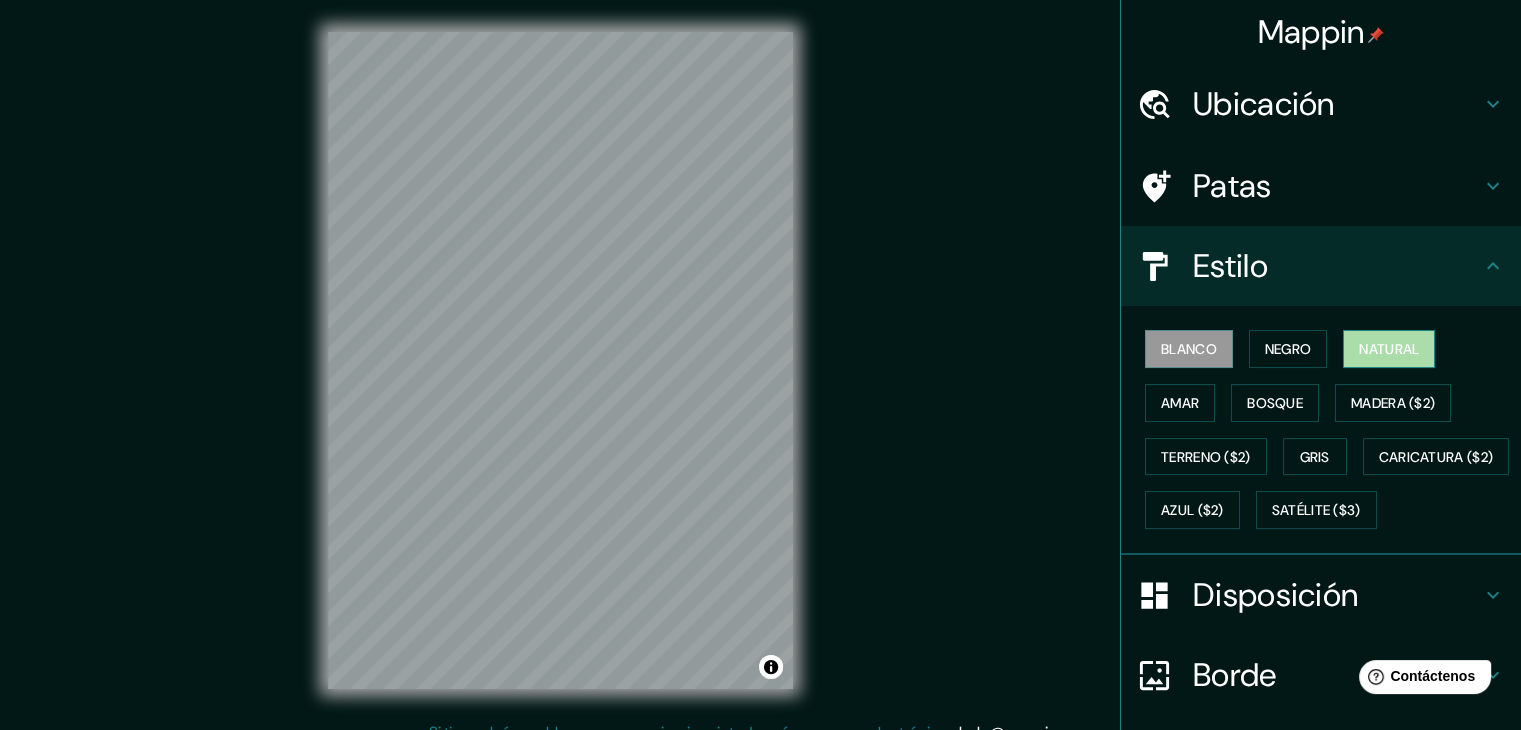 click on "Natural" at bounding box center [1389, 349] 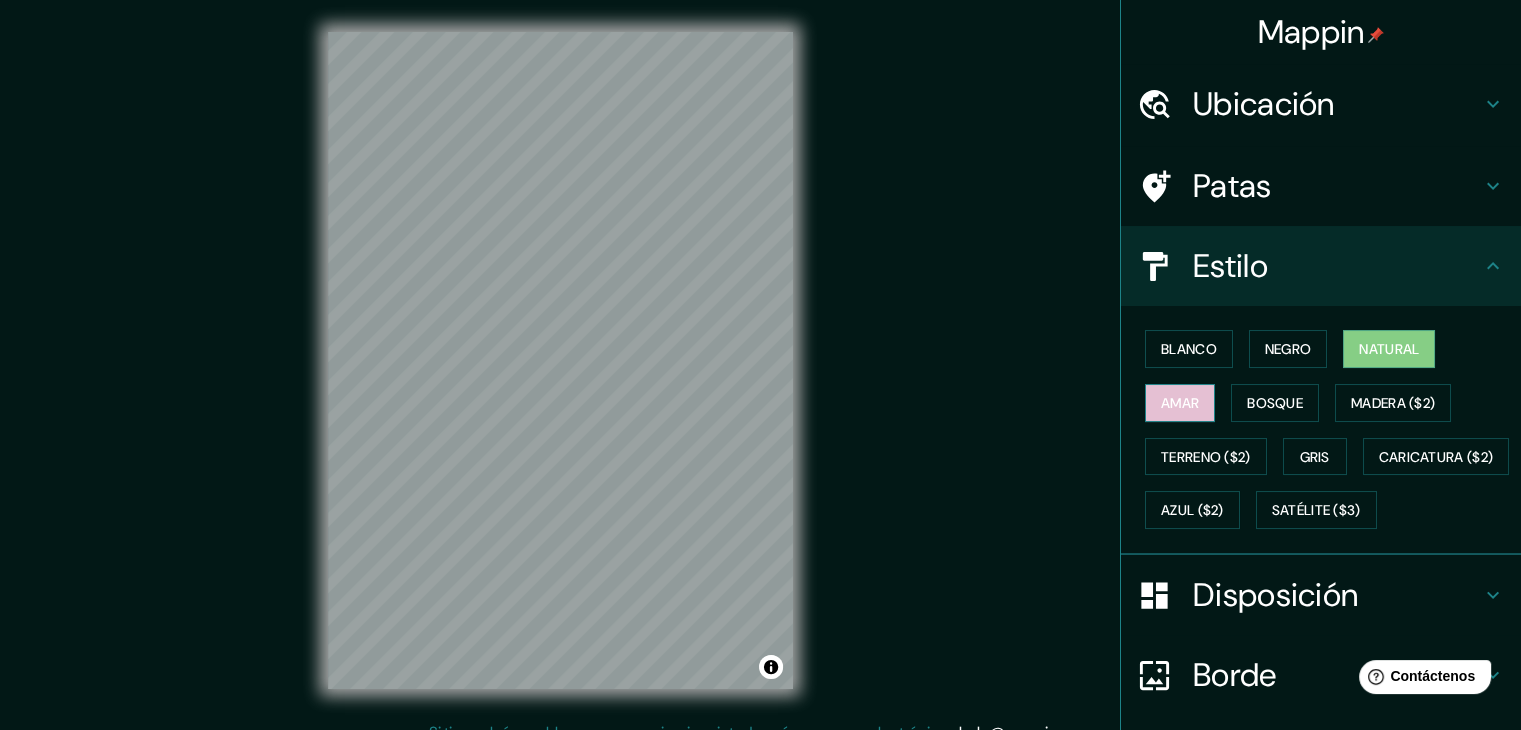 click on "Amar" at bounding box center [1180, 403] 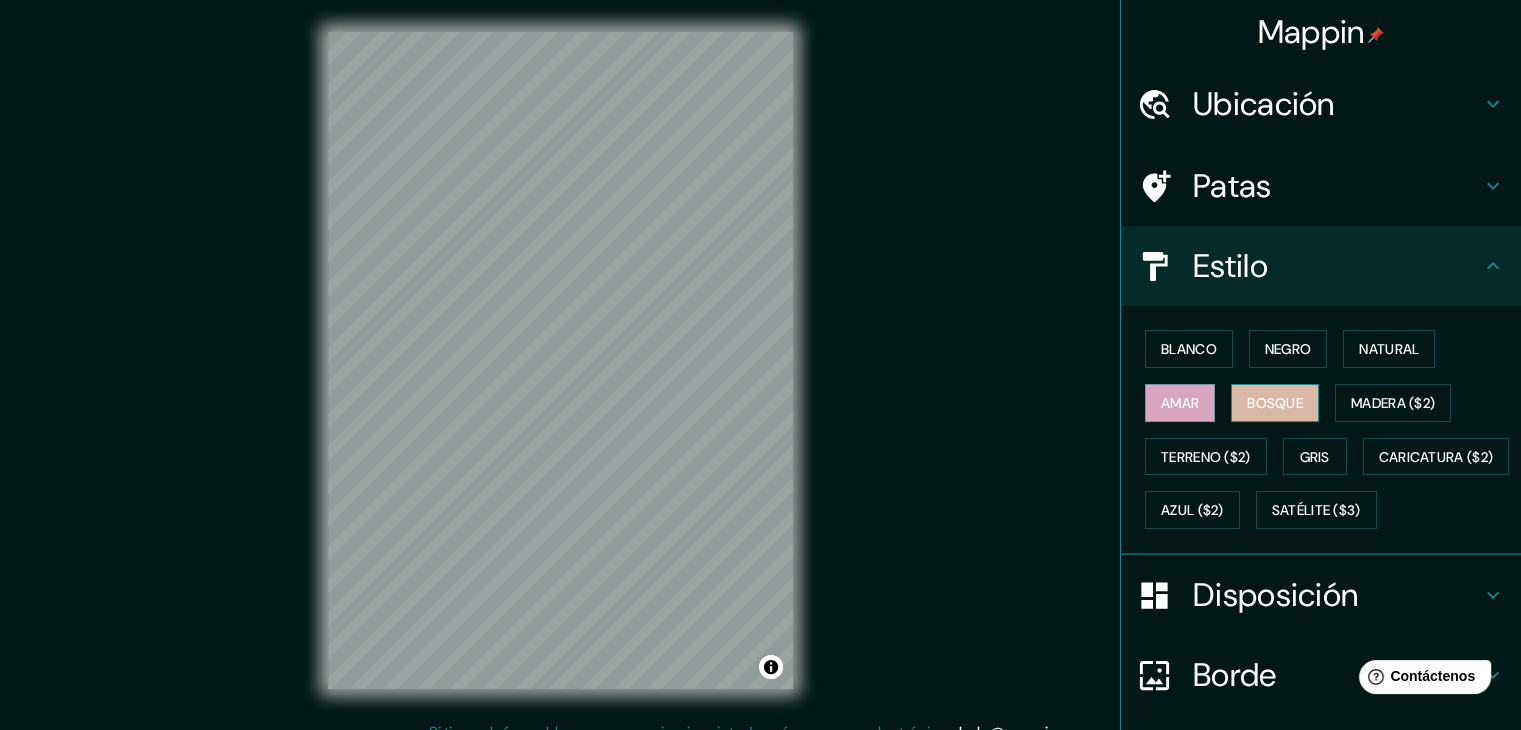 click on "Bosque" at bounding box center [1275, 403] 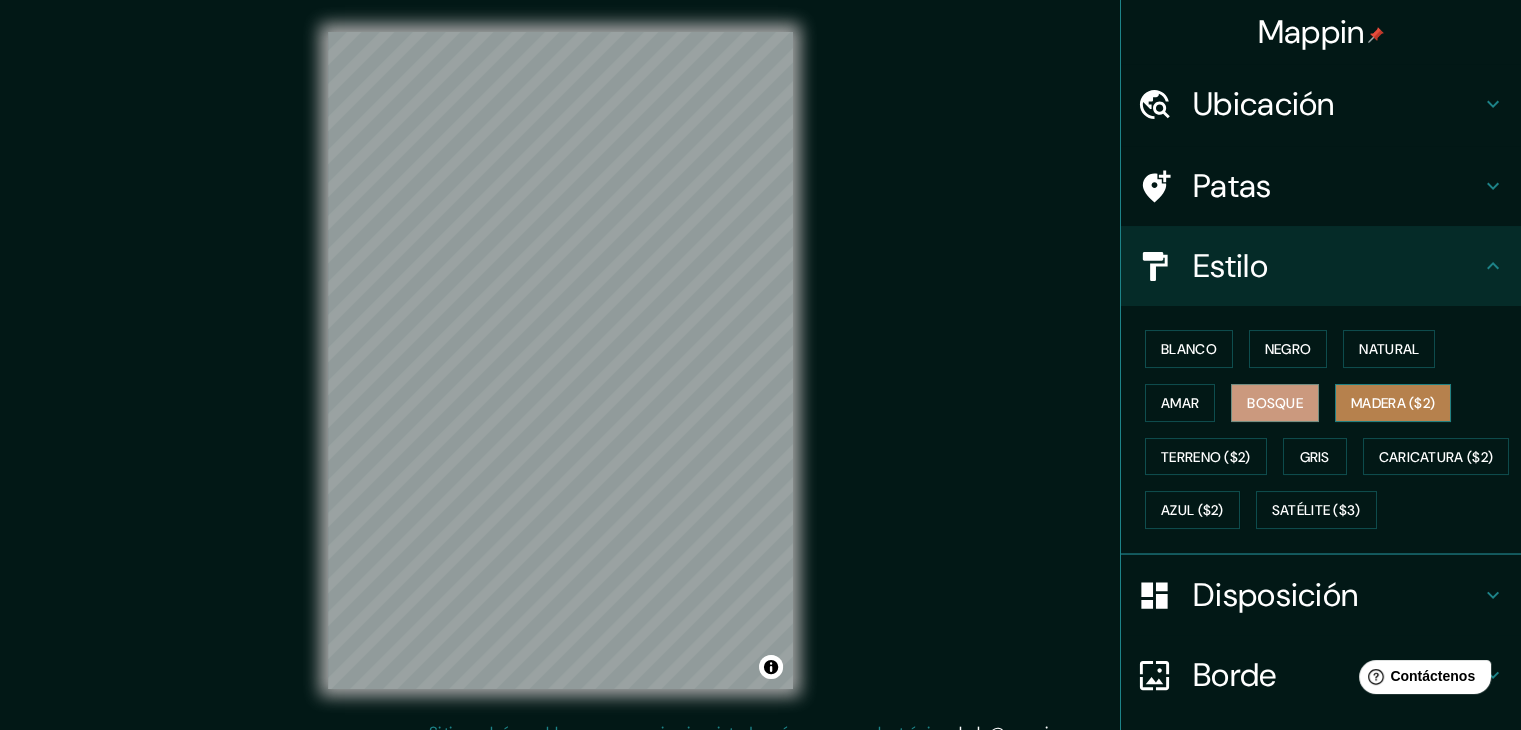 click on "Madera ($2)" at bounding box center (1393, 403) 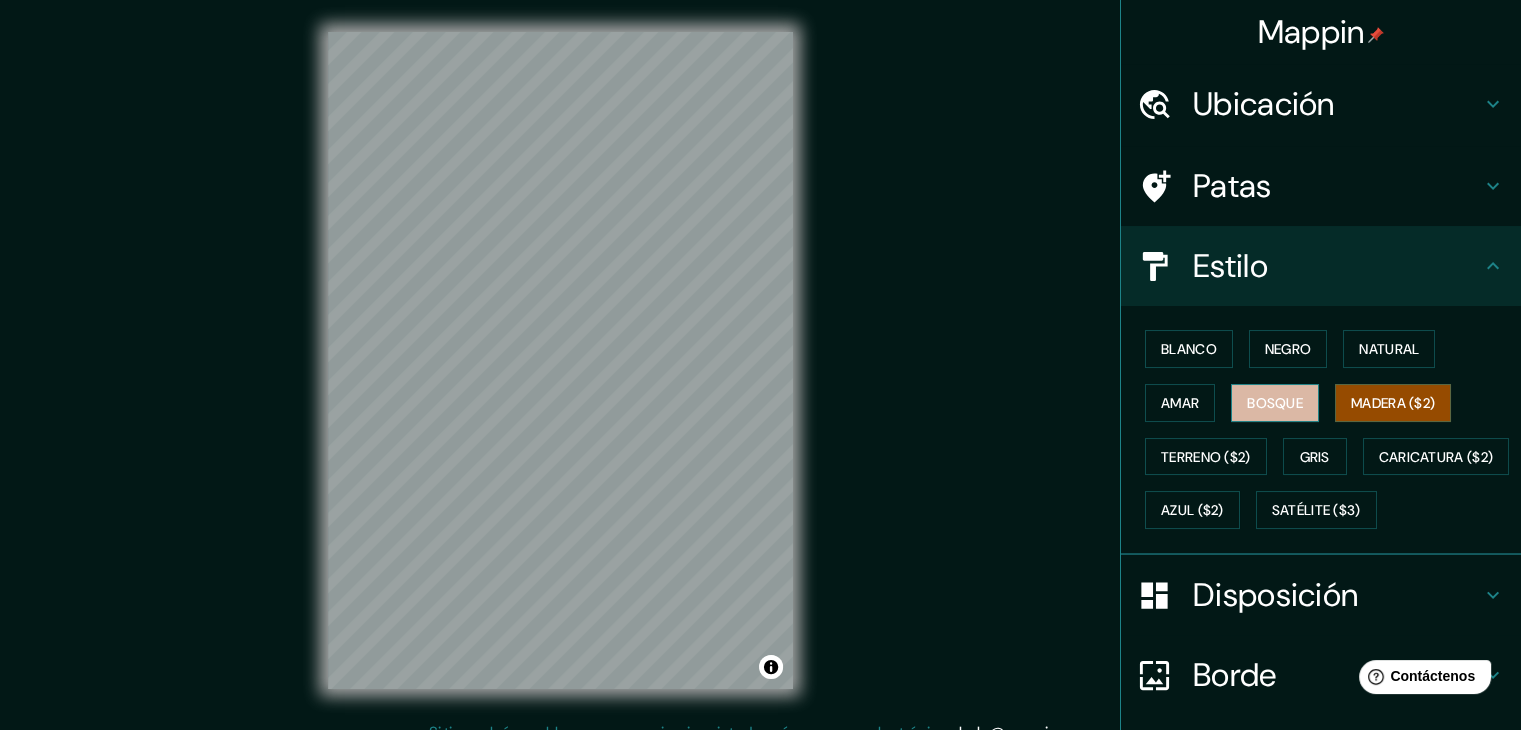 click on "Bosque" at bounding box center (1275, 403) 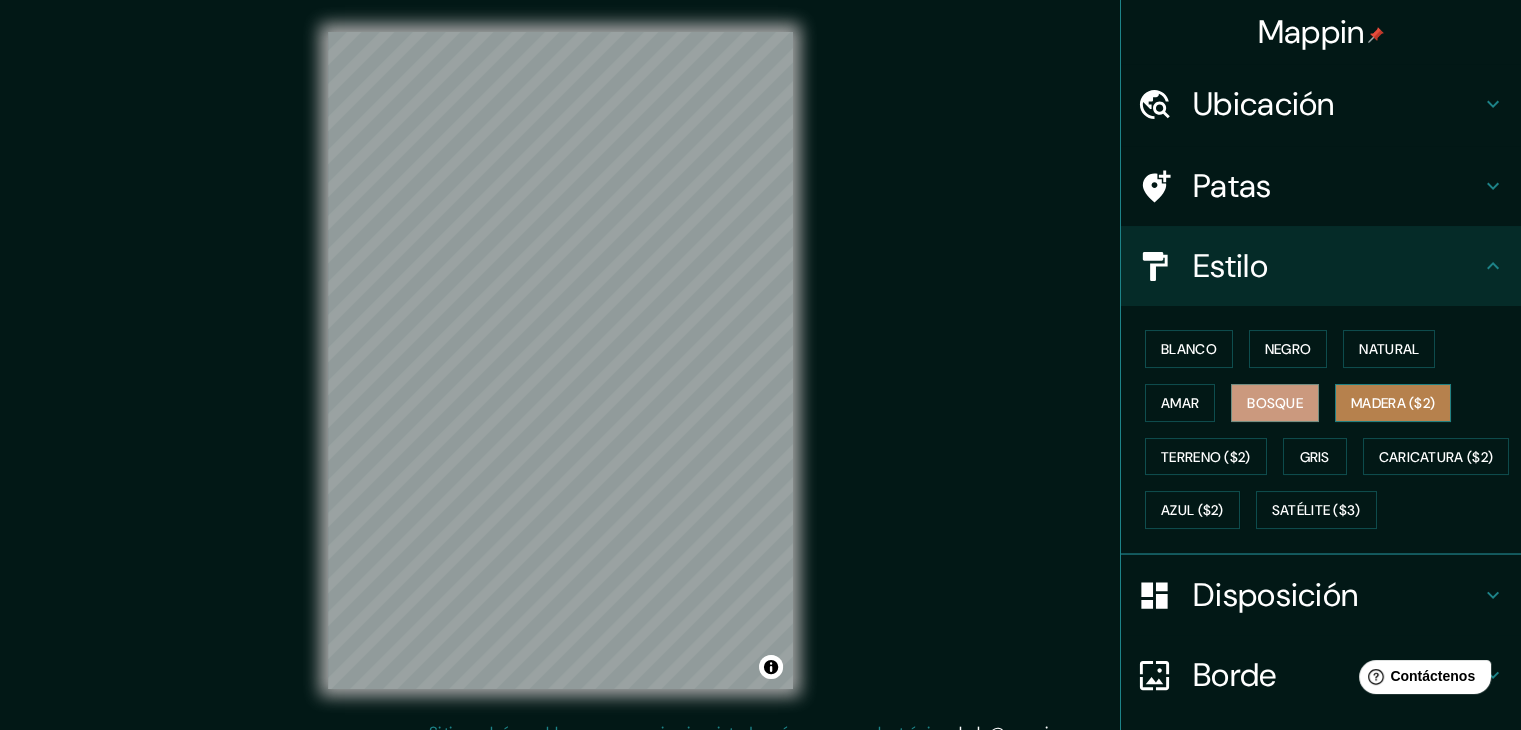 click on "Madera ($2)" at bounding box center [1393, 403] 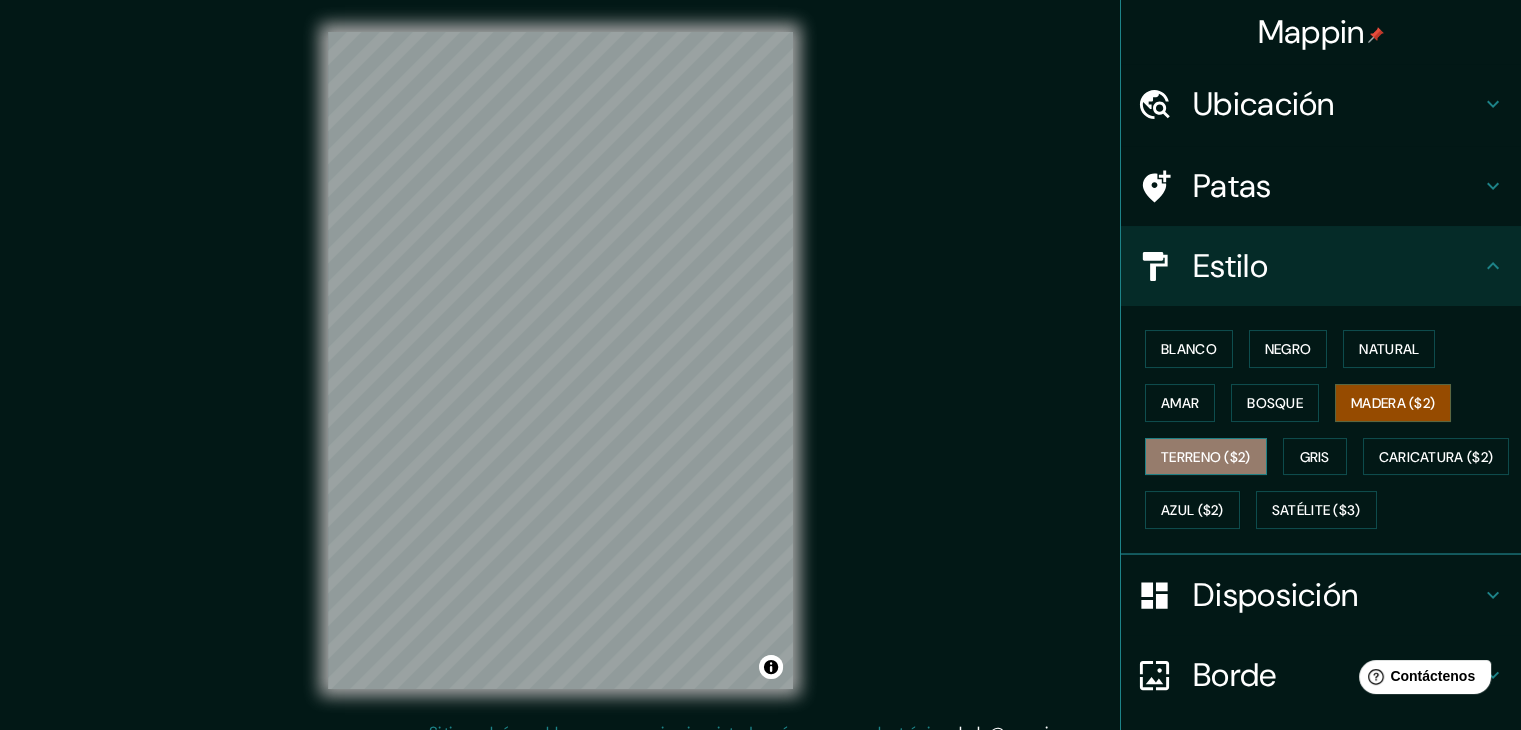 click on "Terreno ($2)" at bounding box center (1206, 457) 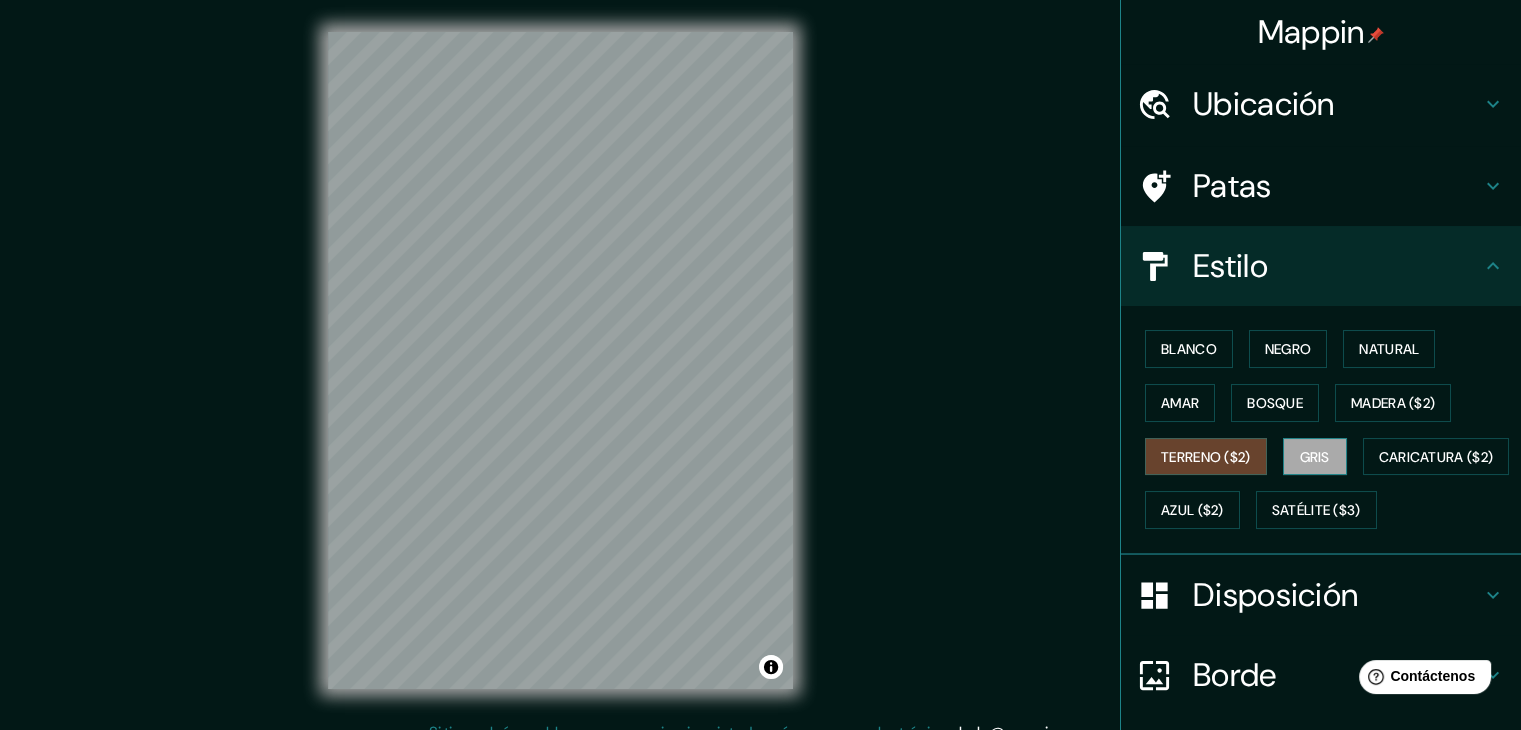 click on "Gris" at bounding box center [1315, 457] 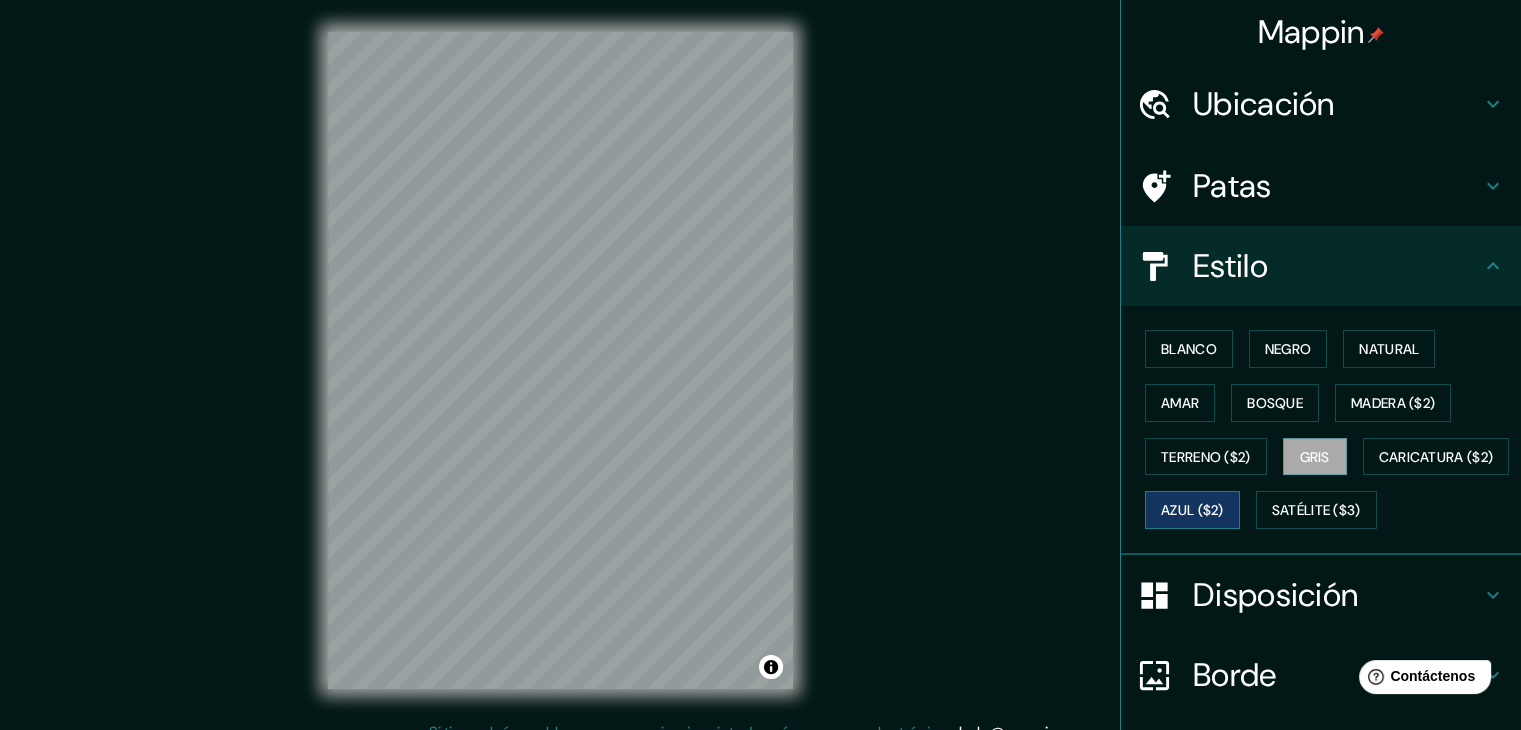click on "Azul ($2)" at bounding box center [1192, 511] 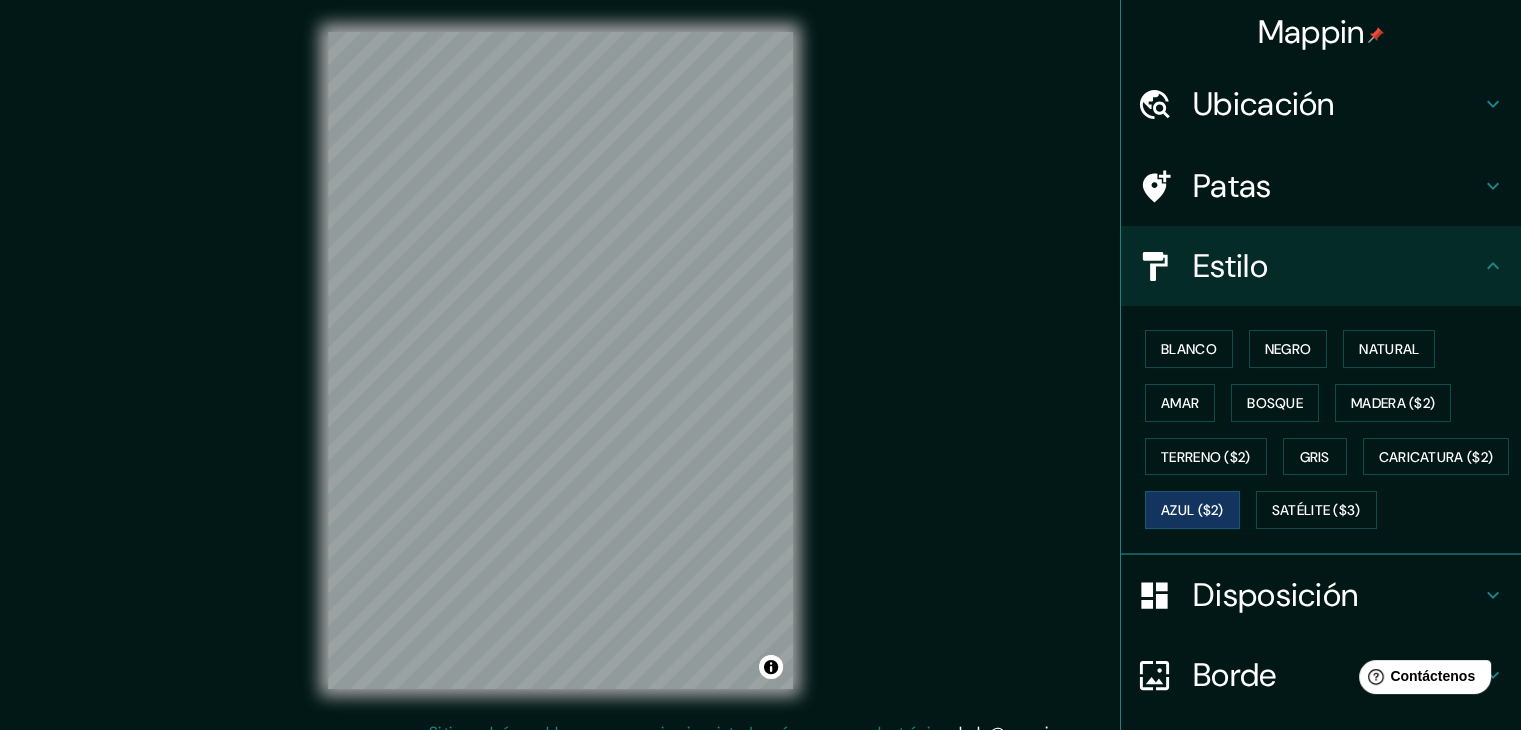 click on "Blanco Negro Natural Amar Bosque Madera ($2) Terreno ($2) Gris Caricatura ($2) Azul ($2) Satélite ($3)" at bounding box center (1329, 429) 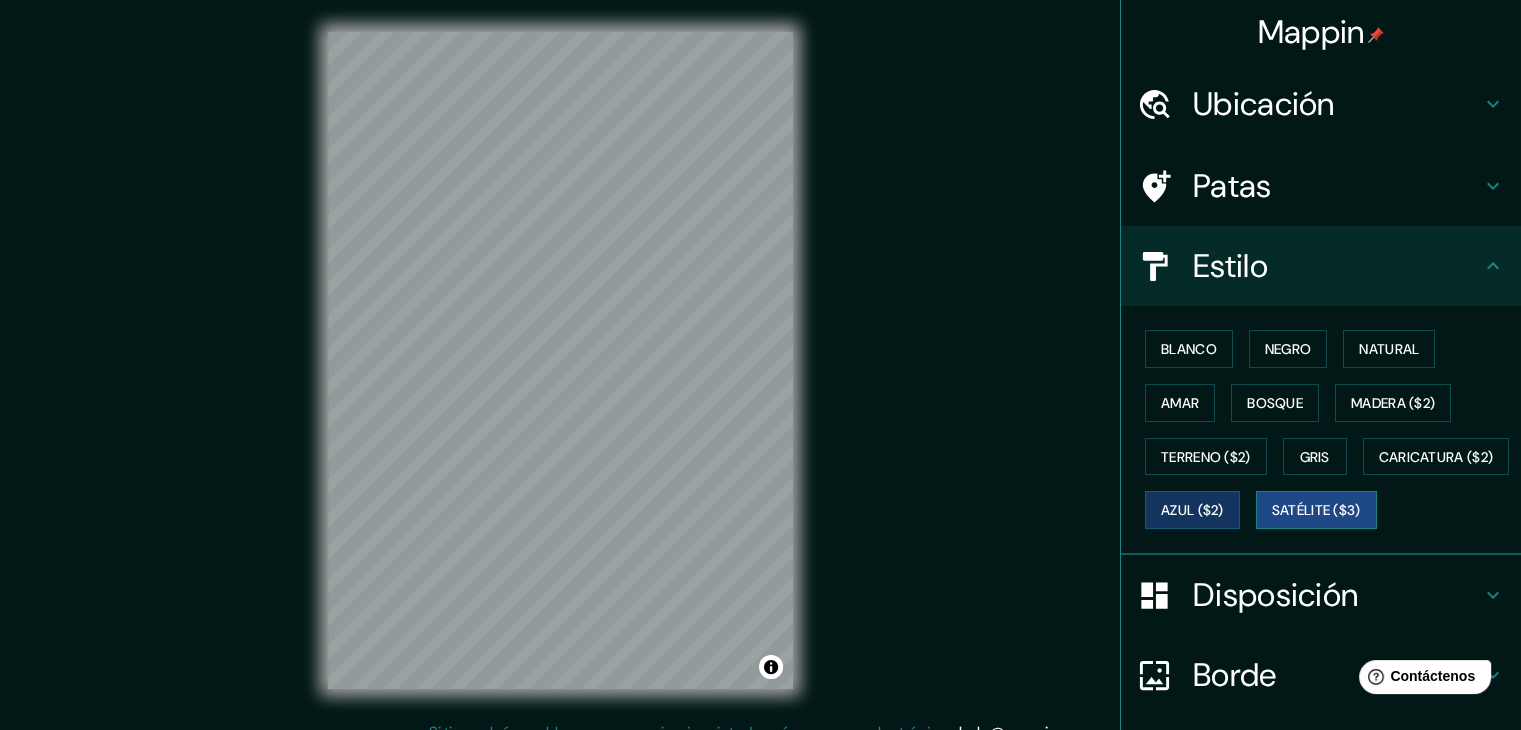 click on "Satélite ($3)" at bounding box center [1316, 511] 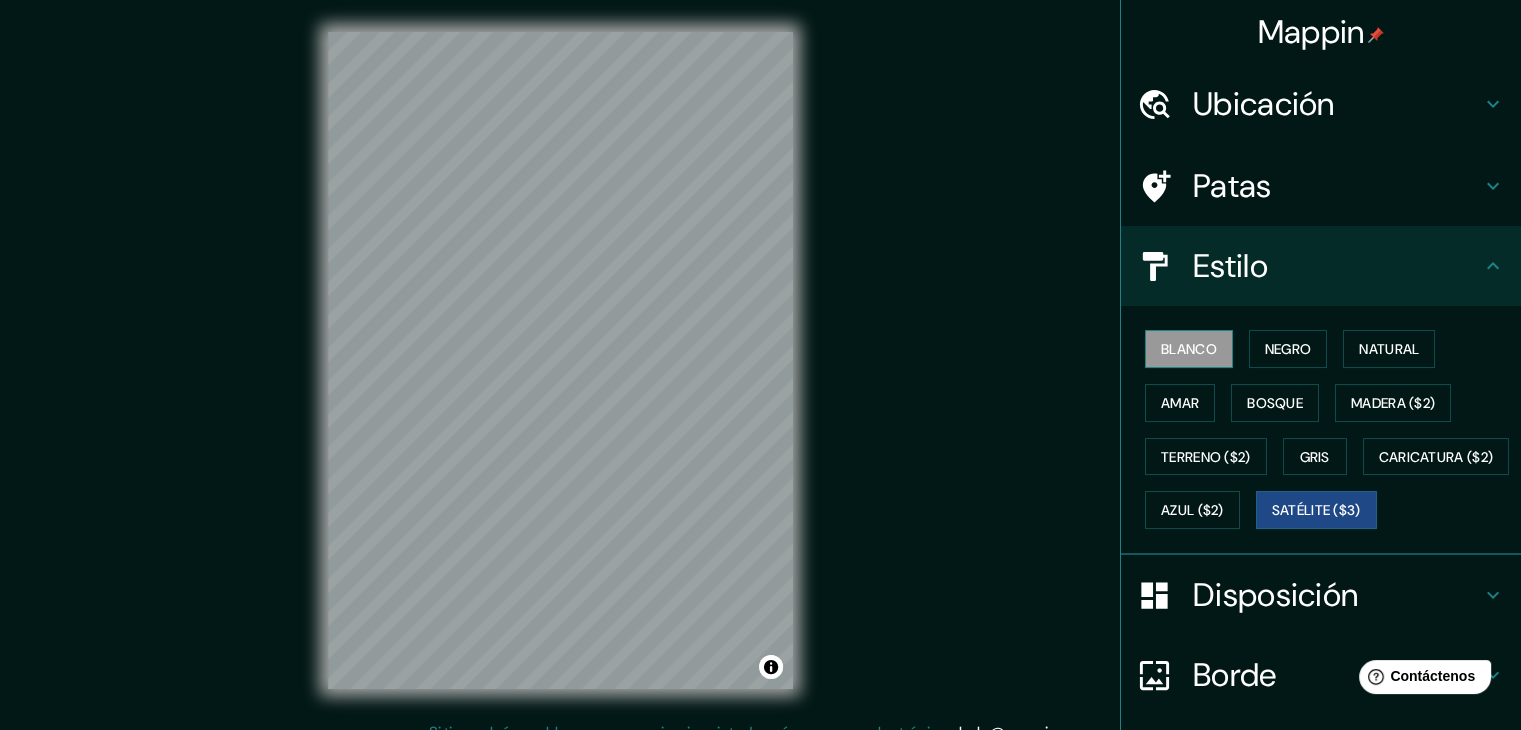 click on "Blanco" at bounding box center (1189, 349) 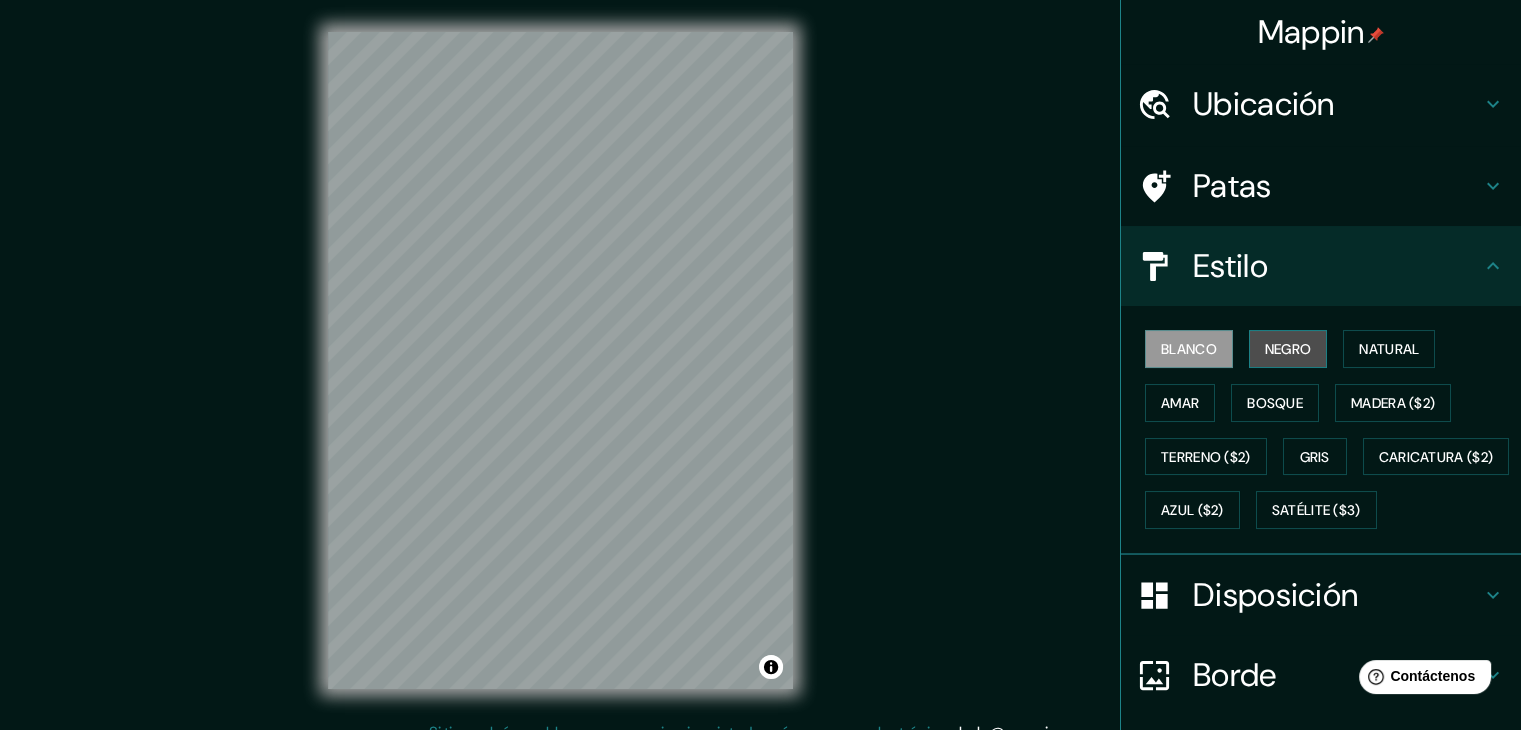 click on "Negro" at bounding box center [1288, 349] 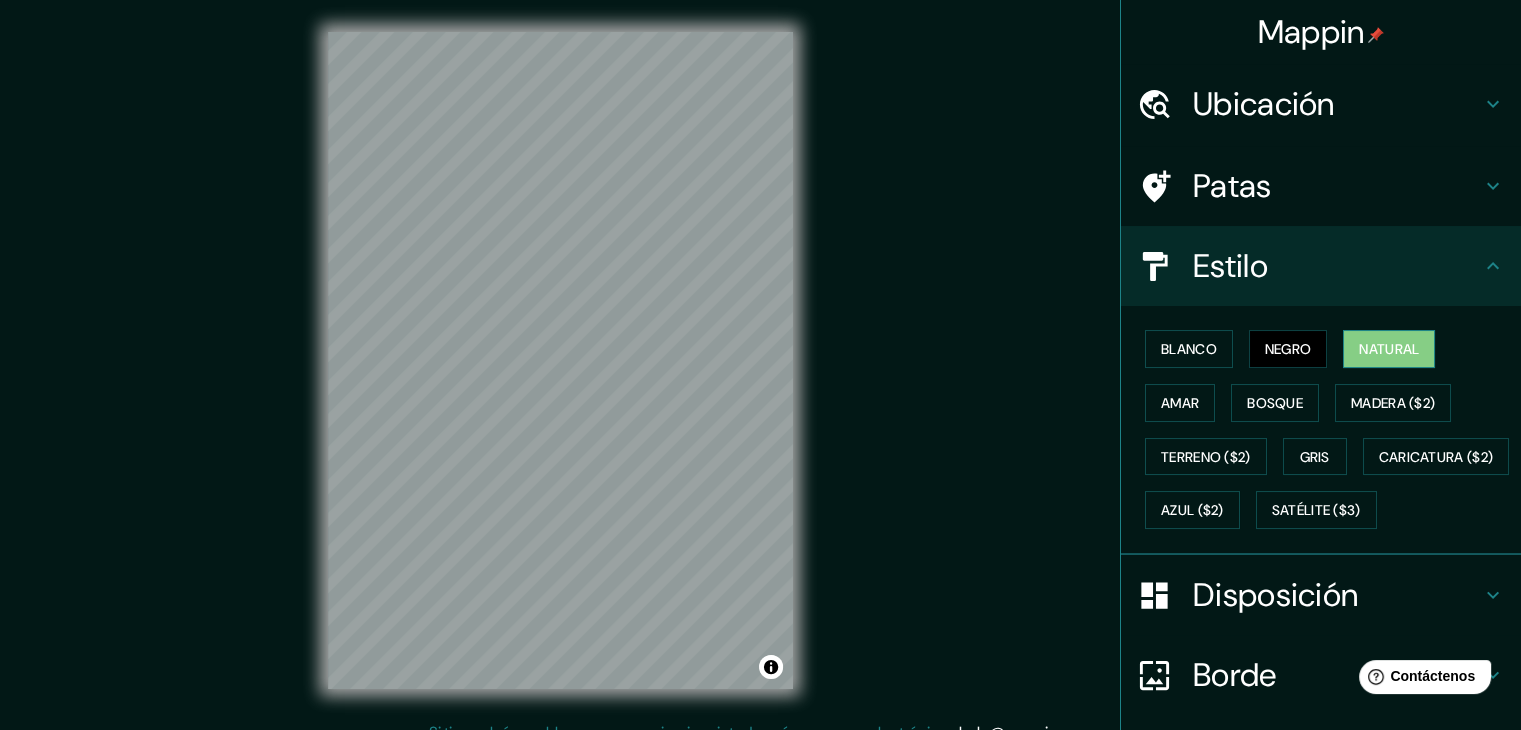 click on "Natural" at bounding box center (1389, 349) 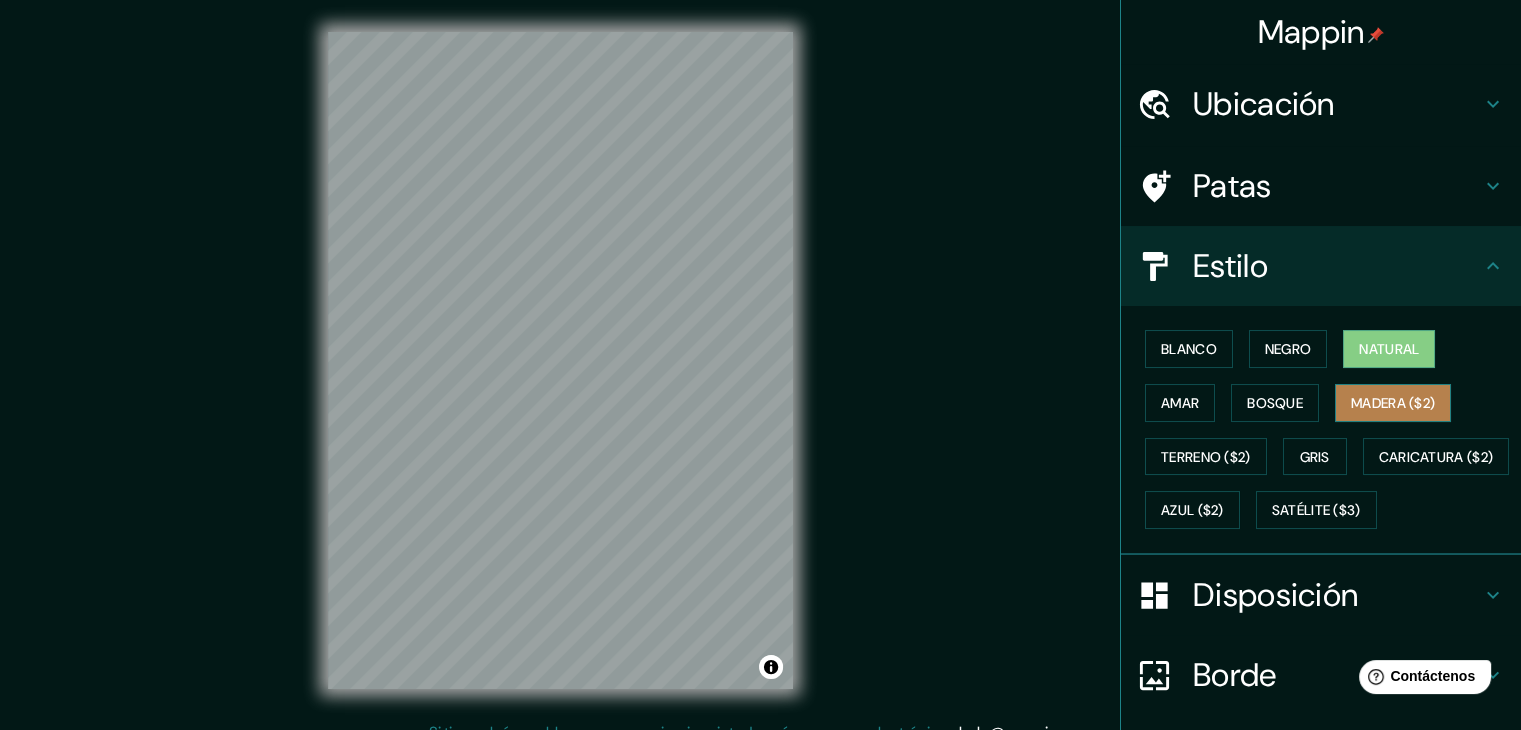 click on "Madera ($2)" at bounding box center [1393, 403] 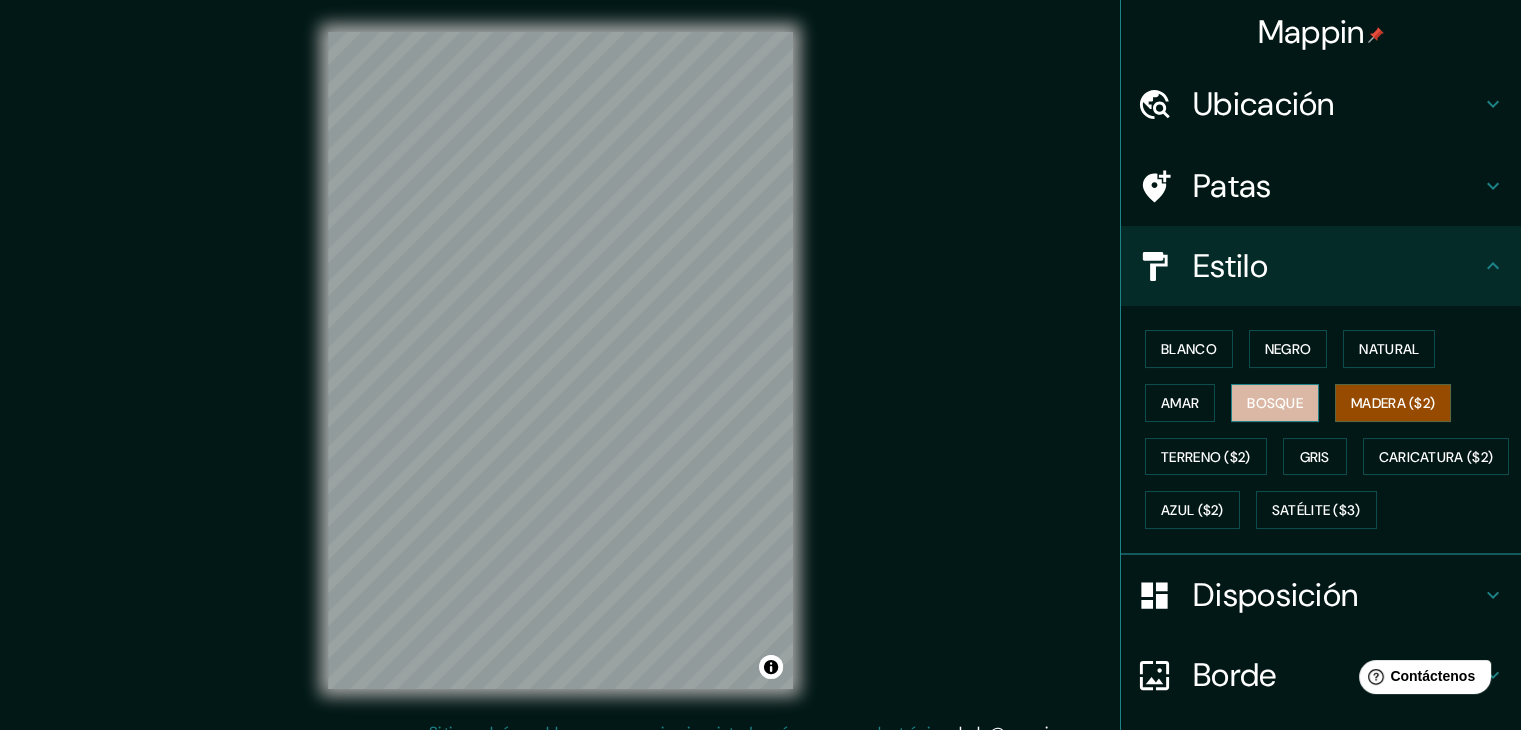 click on "Bosque" at bounding box center (1275, 403) 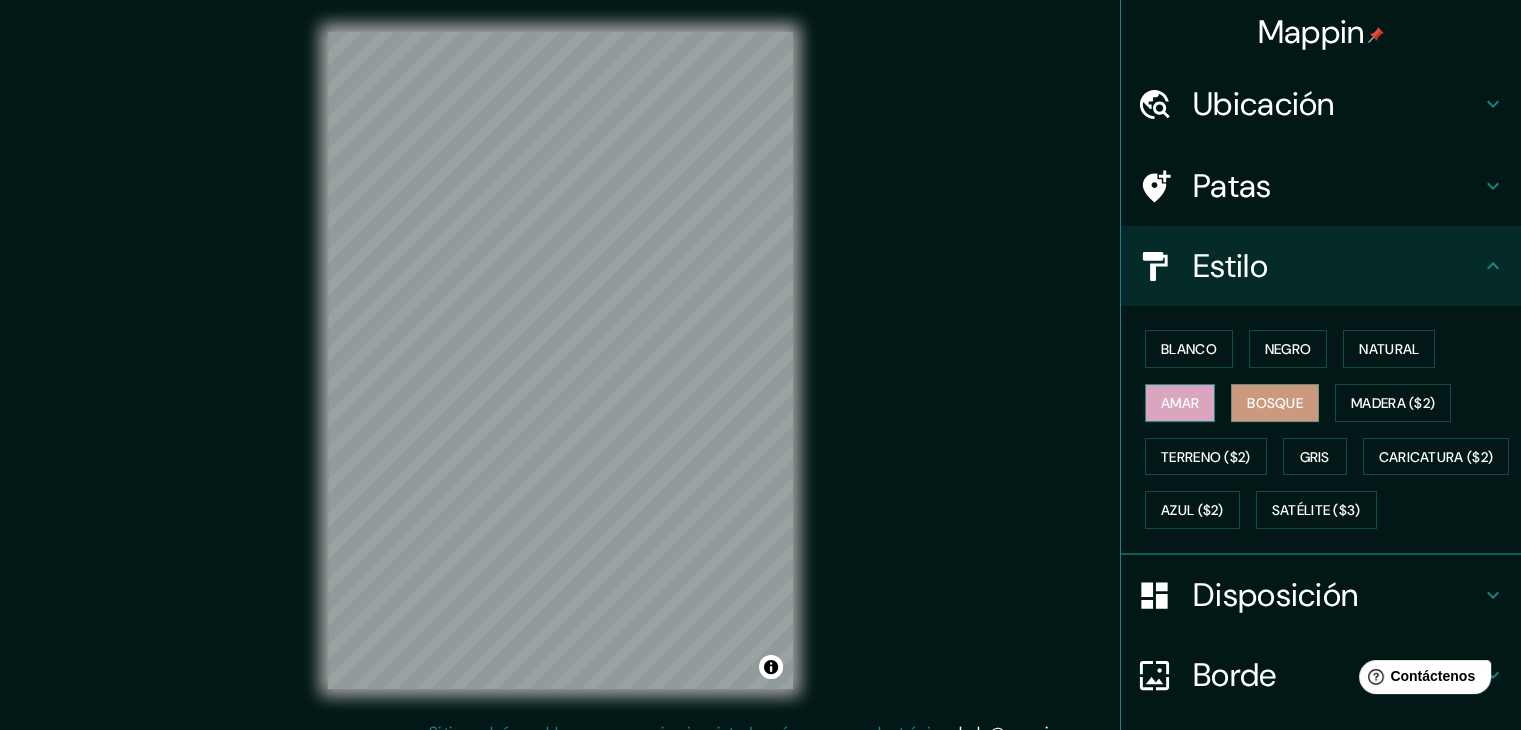 click on "Amar" at bounding box center [1180, 403] 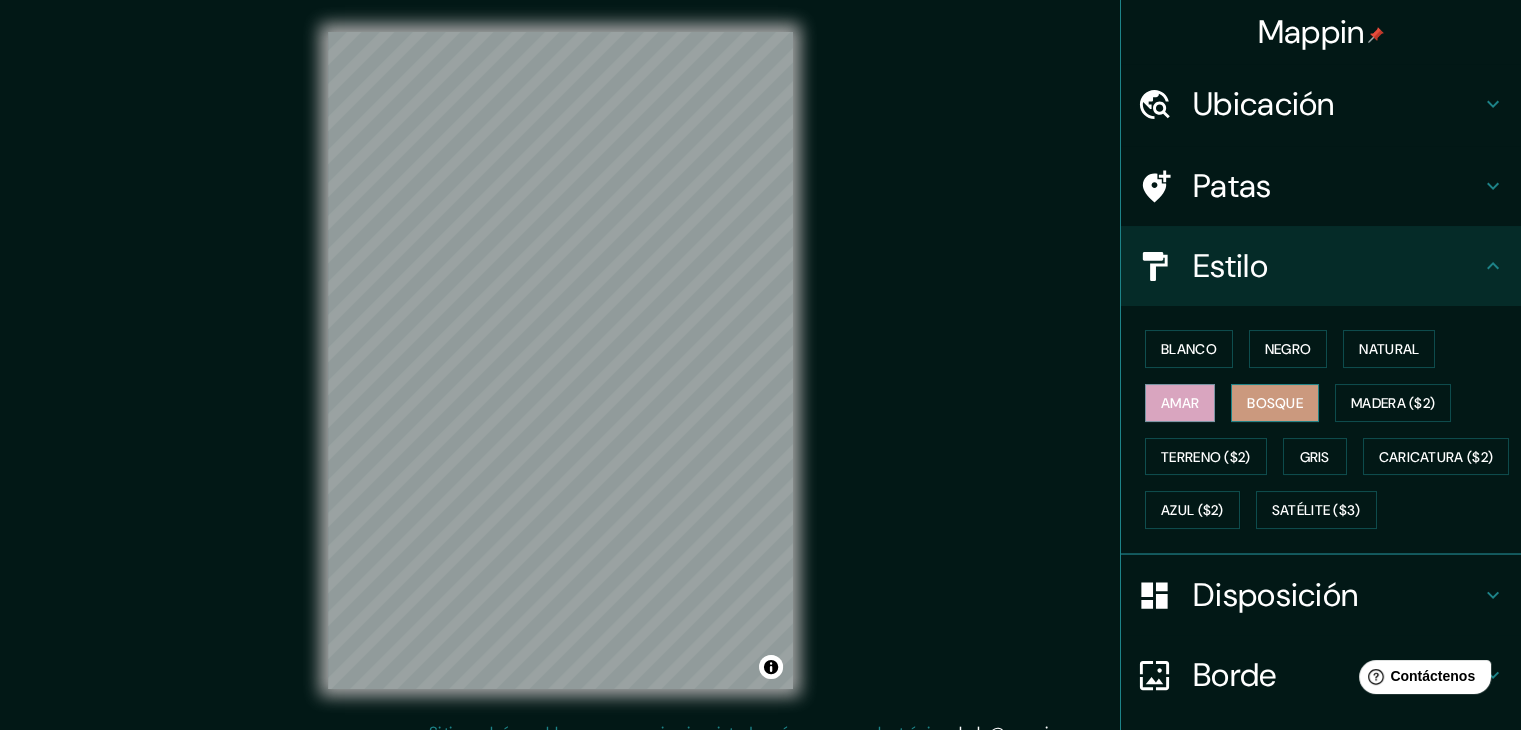 click on "Bosque" at bounding box center (1275, 403) 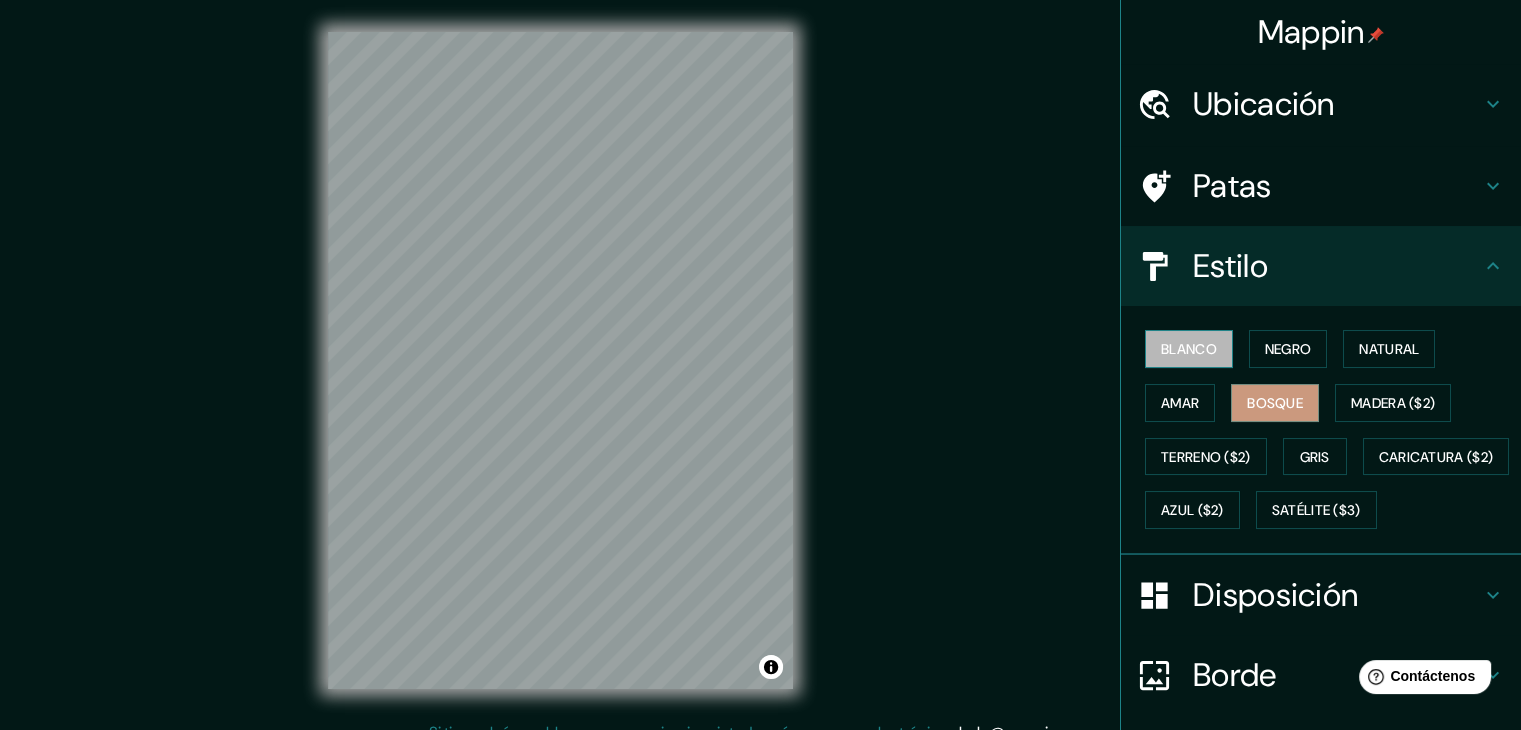 click on "Blanco" at bounding box center [1189, 349] 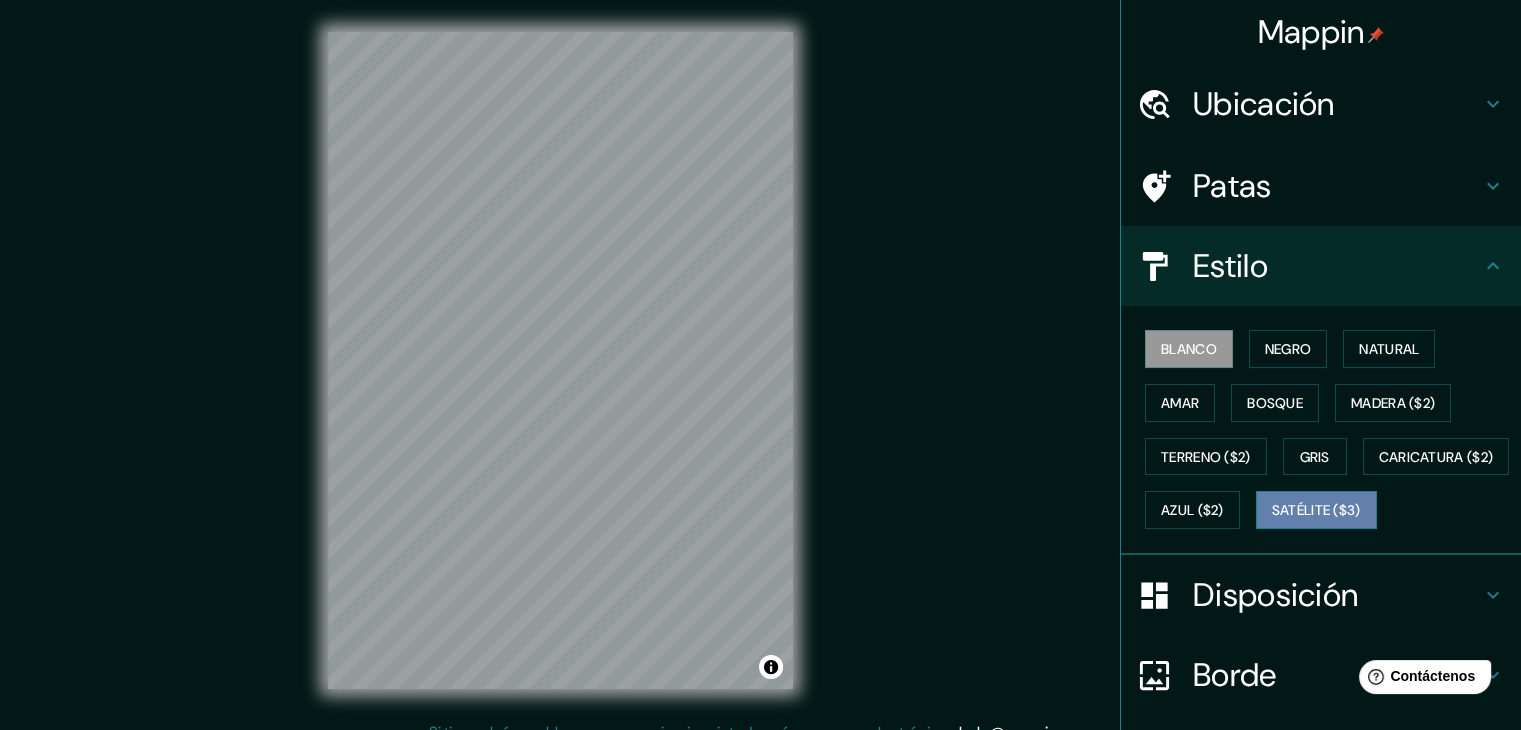 click on "Satélite ($3)" at bounding box center [1316, 511] 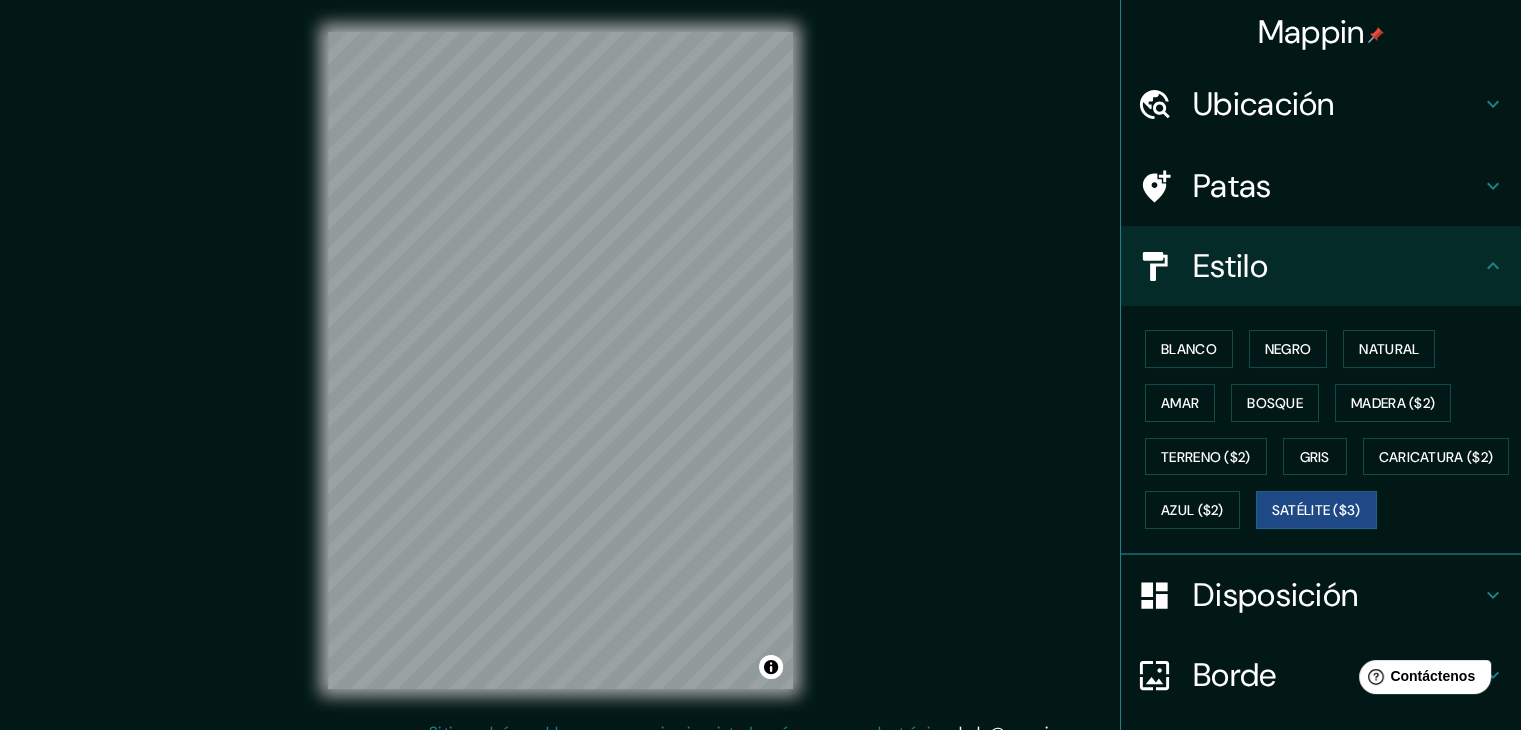 click on "Patas" at bounding box center (1232, 186) 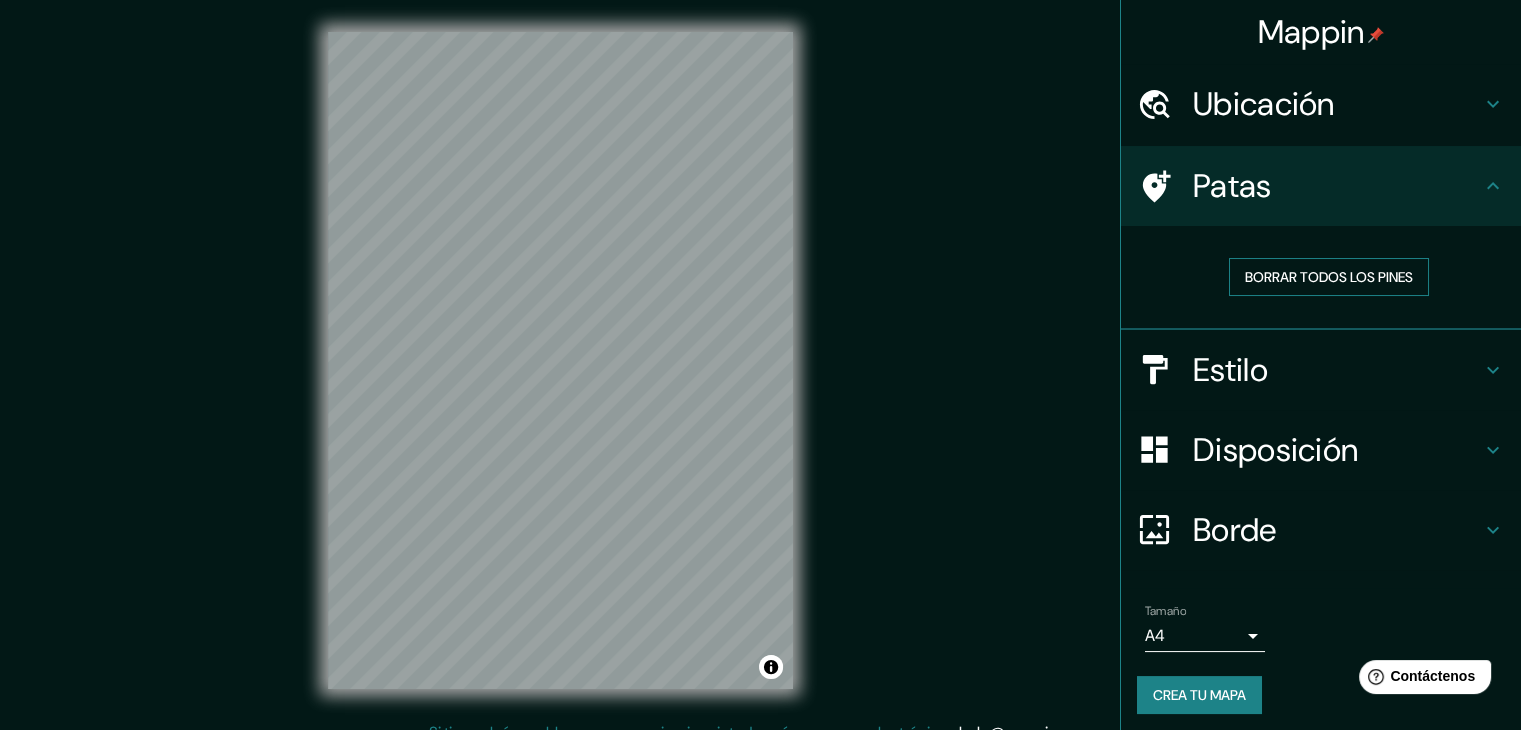 click on "Borrar todos los pines" at bounding box center [1329, 277] 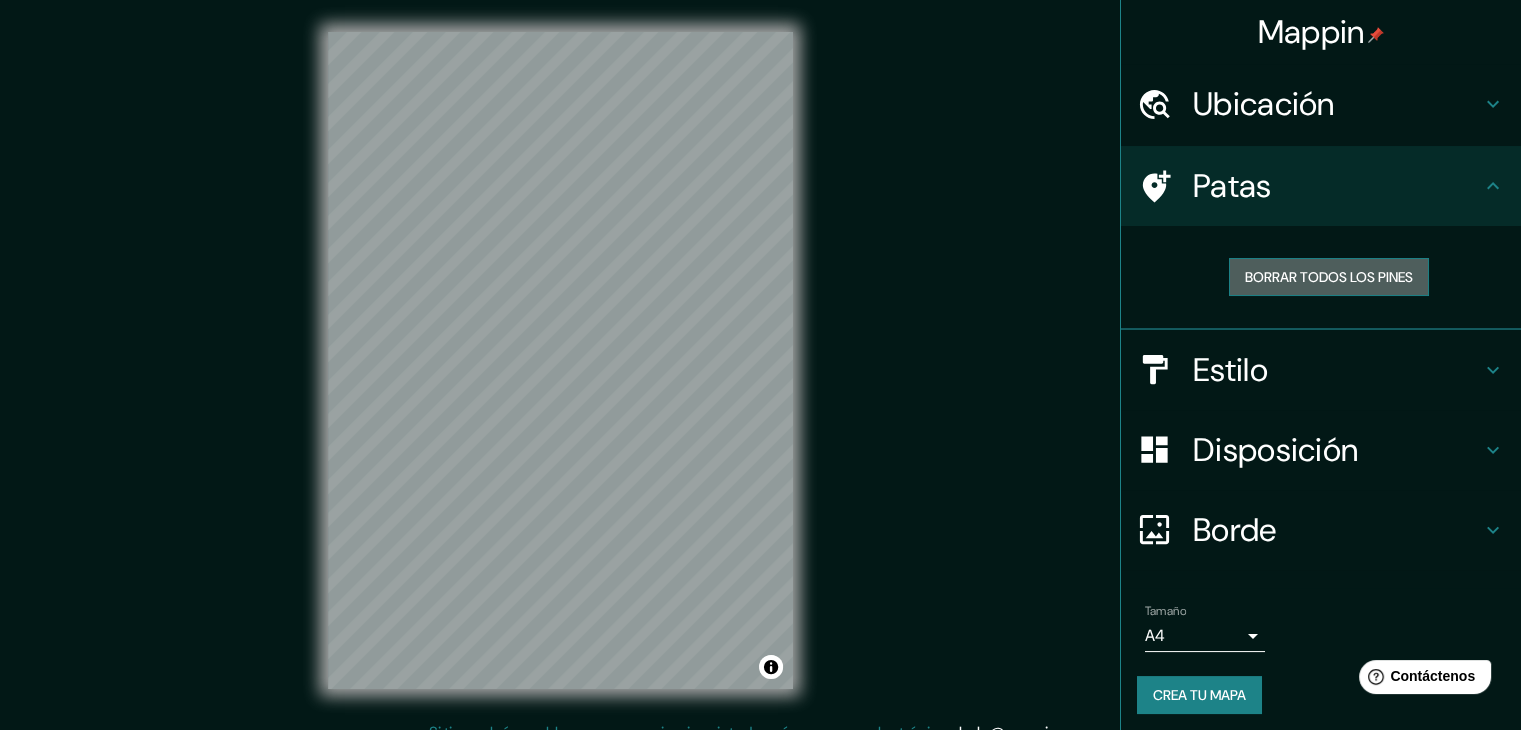 click on "Borrar todos los pines" at bounding box center [1329, 277] 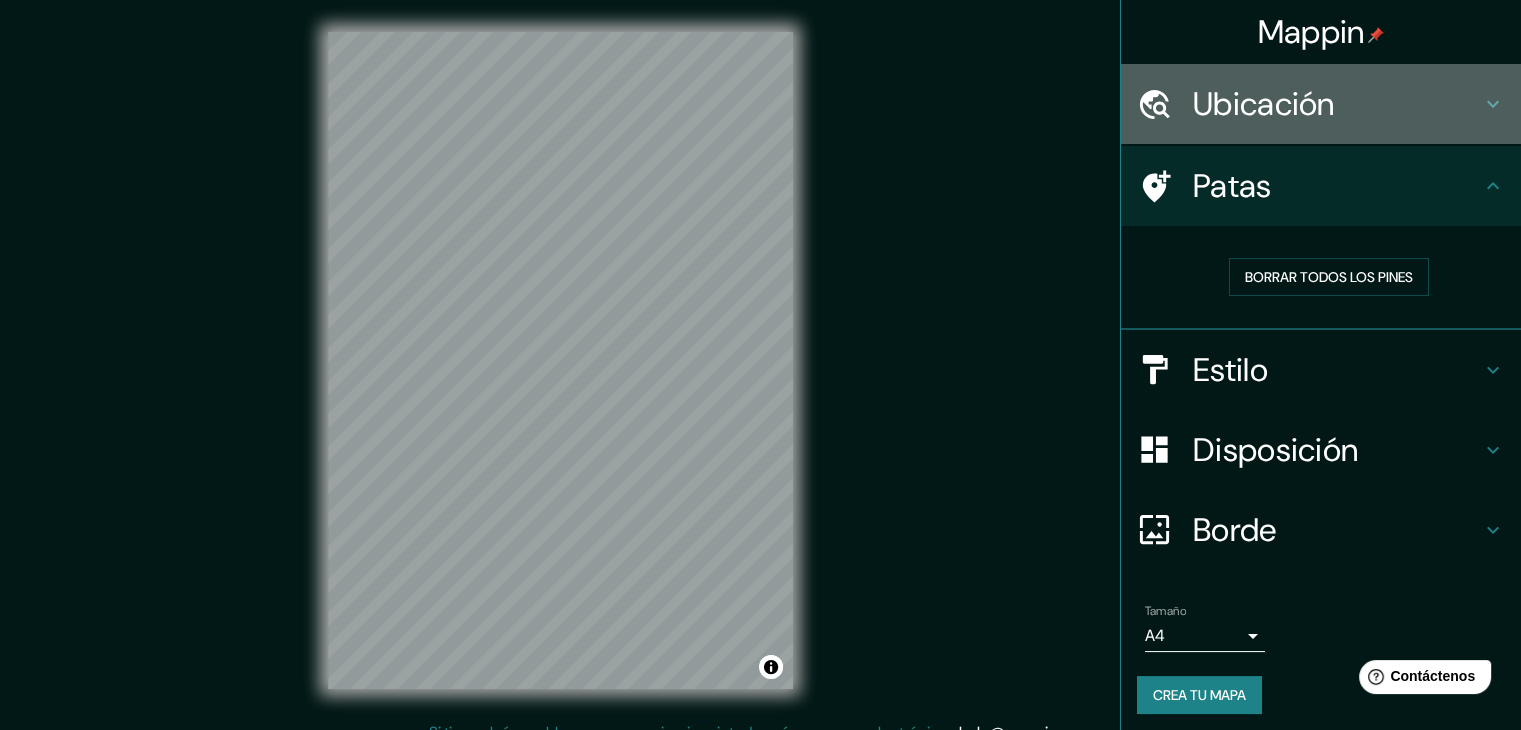 click on "Ubicación" at bounding box center [1321, 104] 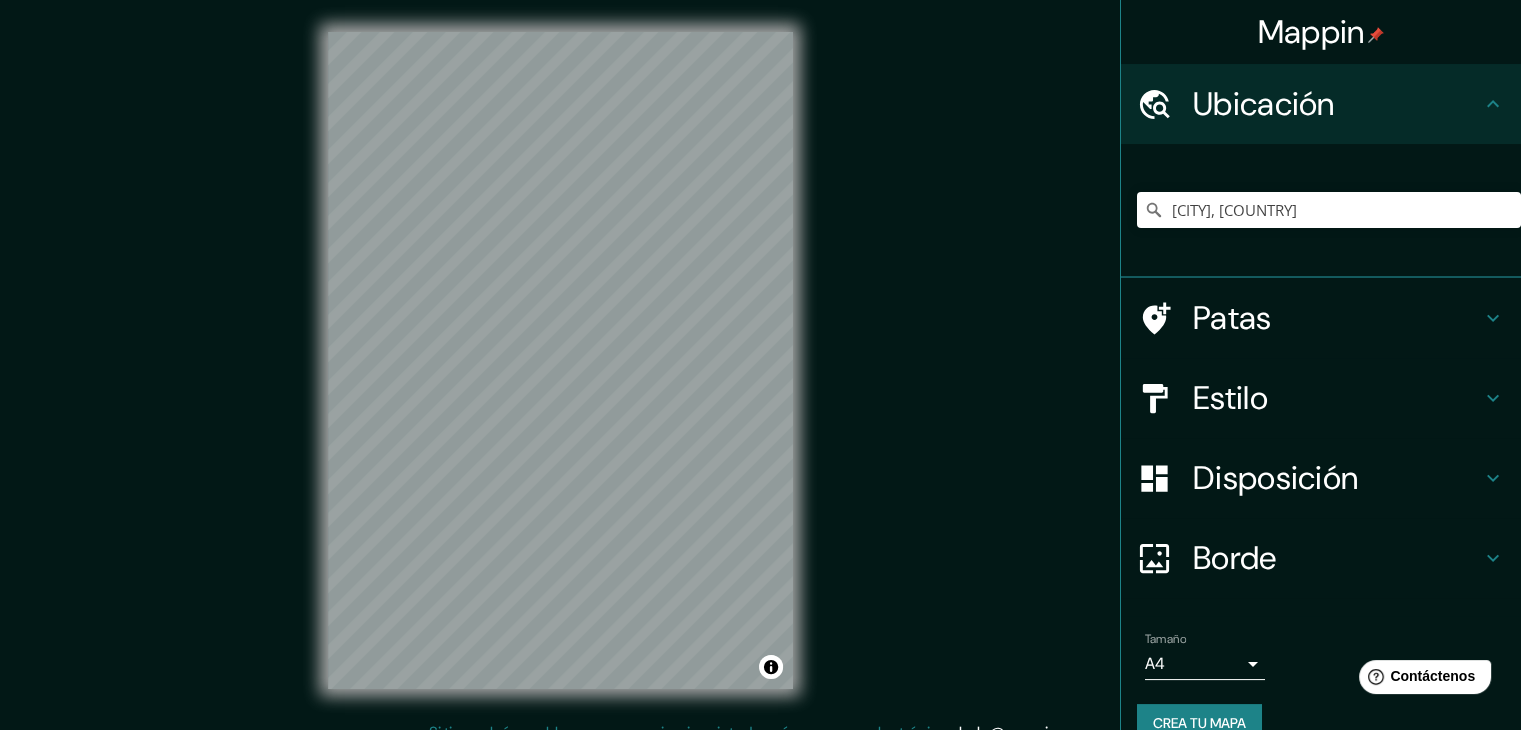 click on "Estilo" at bounding box center [1230, 398] 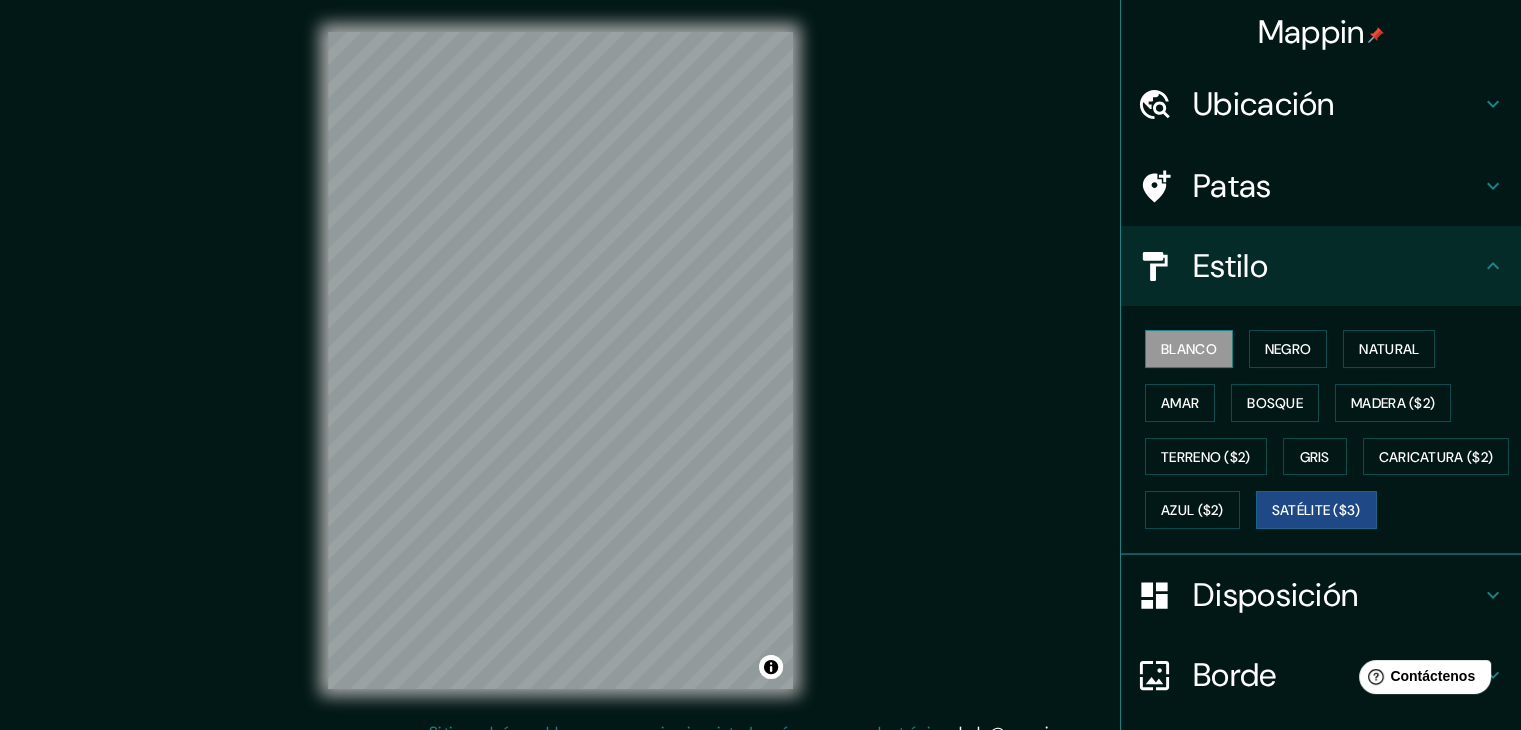 click on "Blanco" at bounding box center [1189, 349] 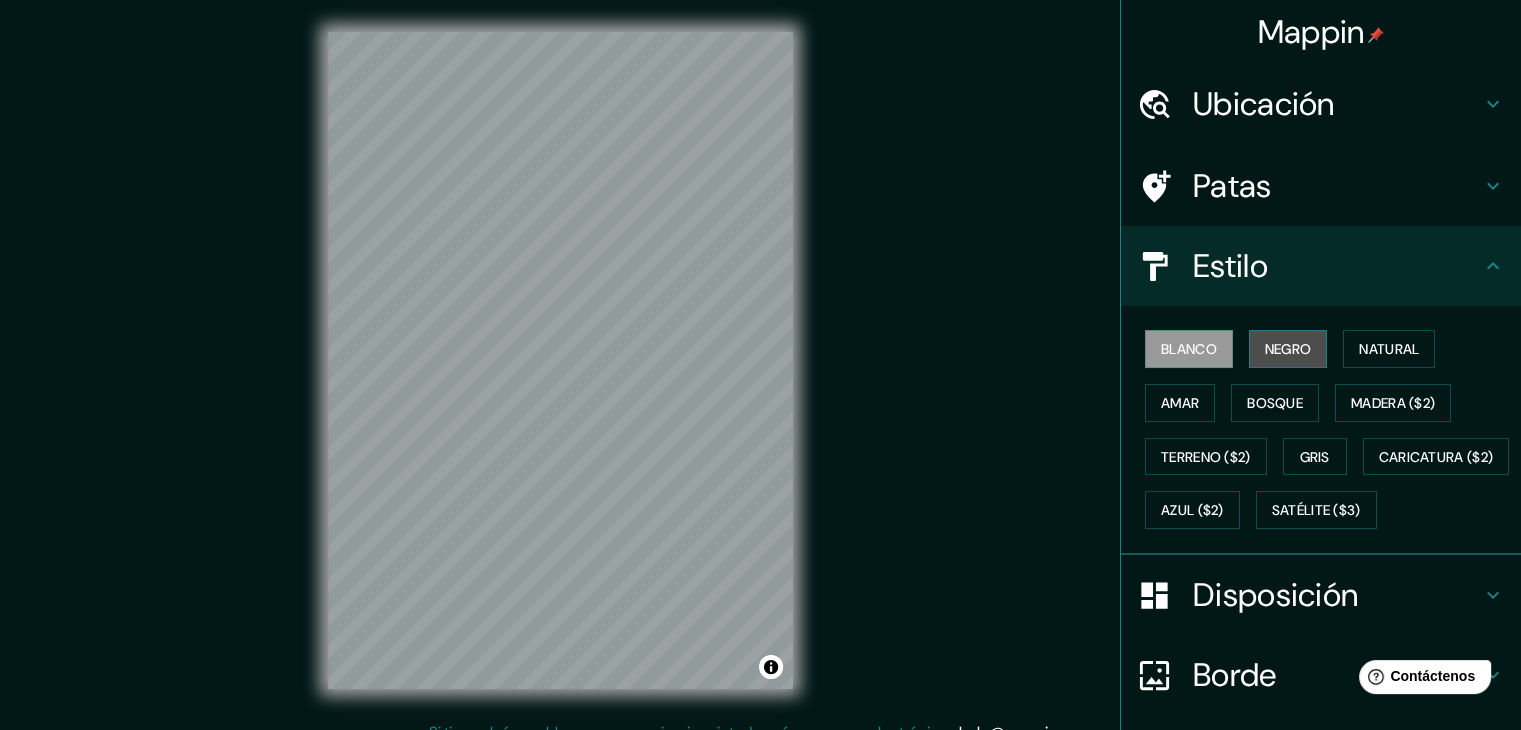 click on "Negro" at bounding box center [1288, 349] 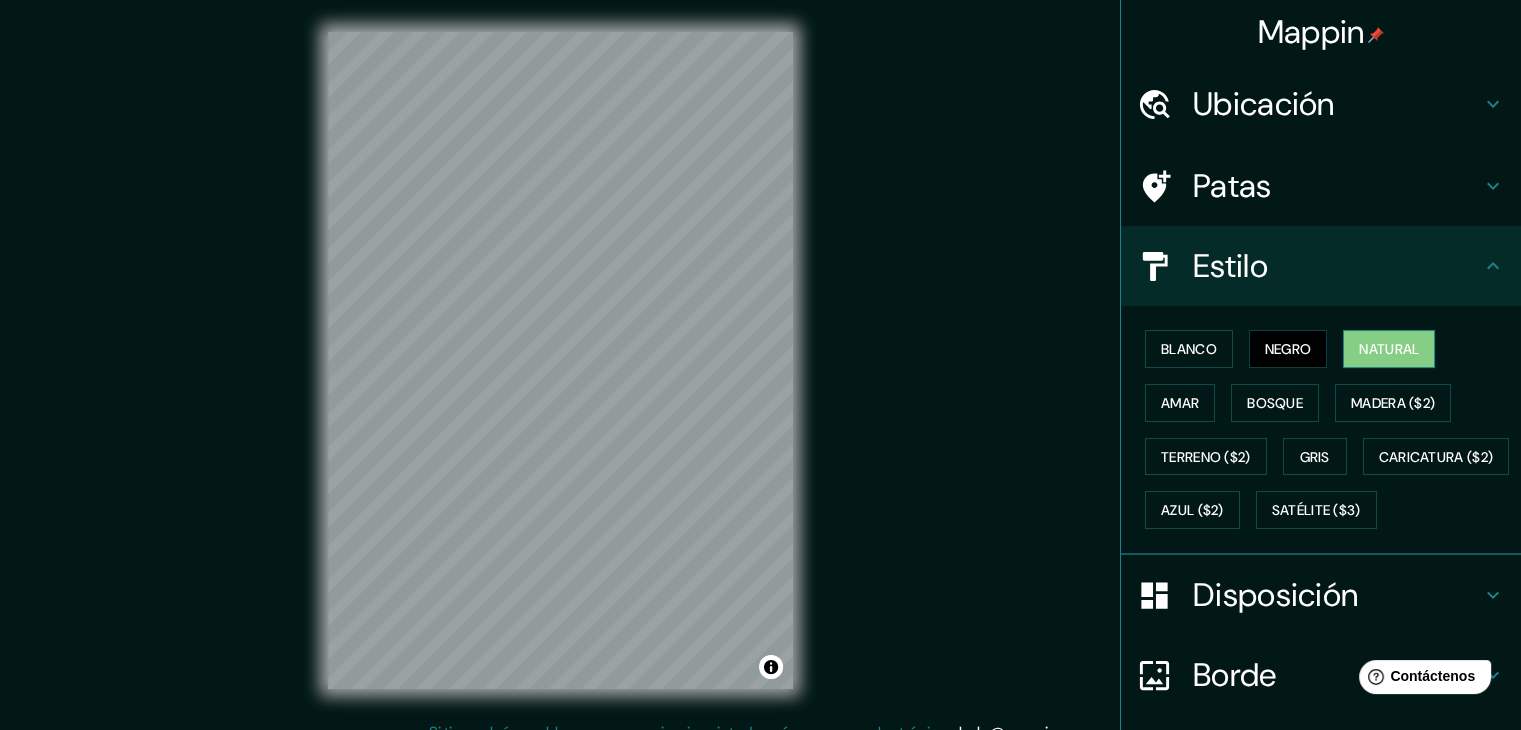 click on "Natural" at bounding box center (1389, 349) 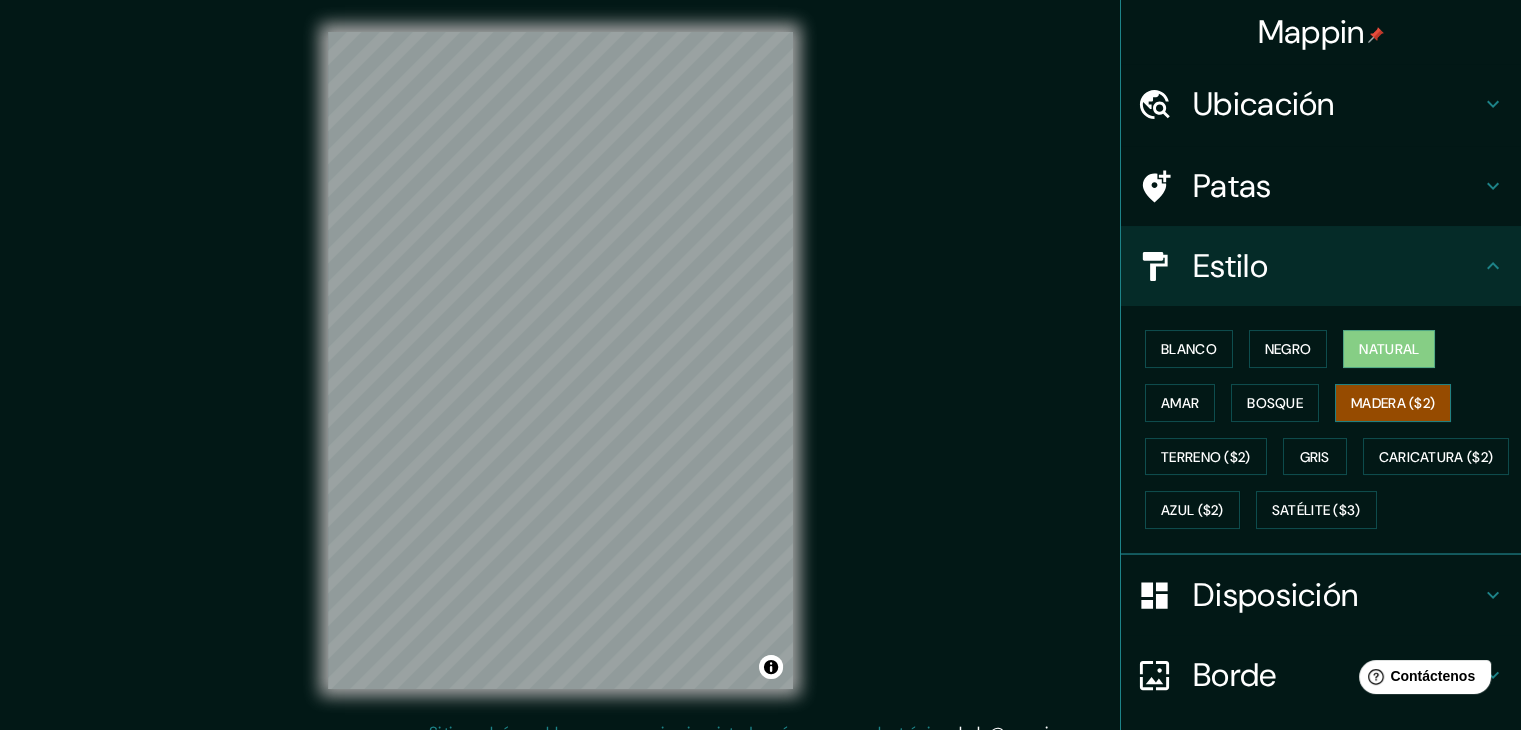 click on "Madera ($2)" at bounding box center [1393, 403] 